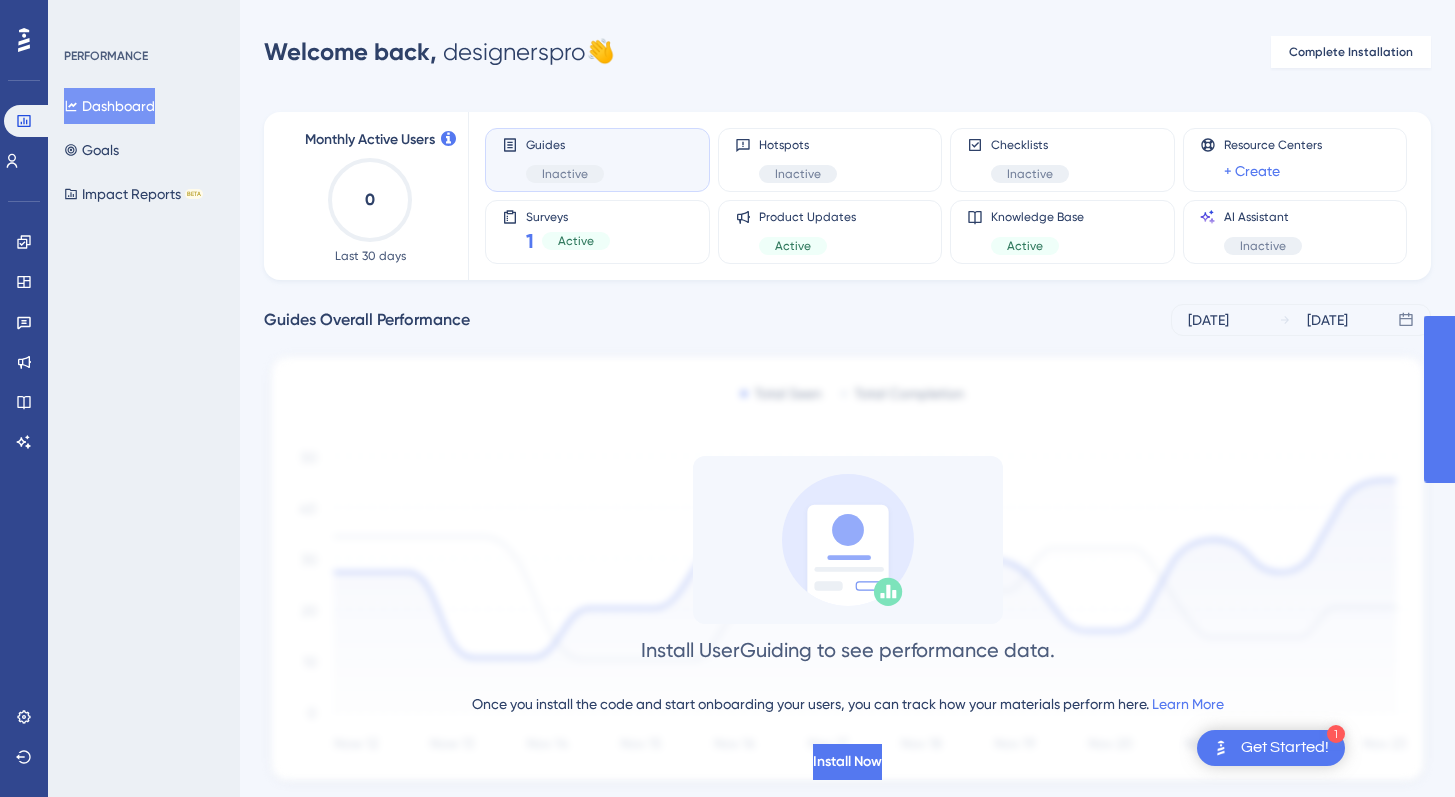 scroll, scrollTop: 0, scrollLeft: 0, axis: both 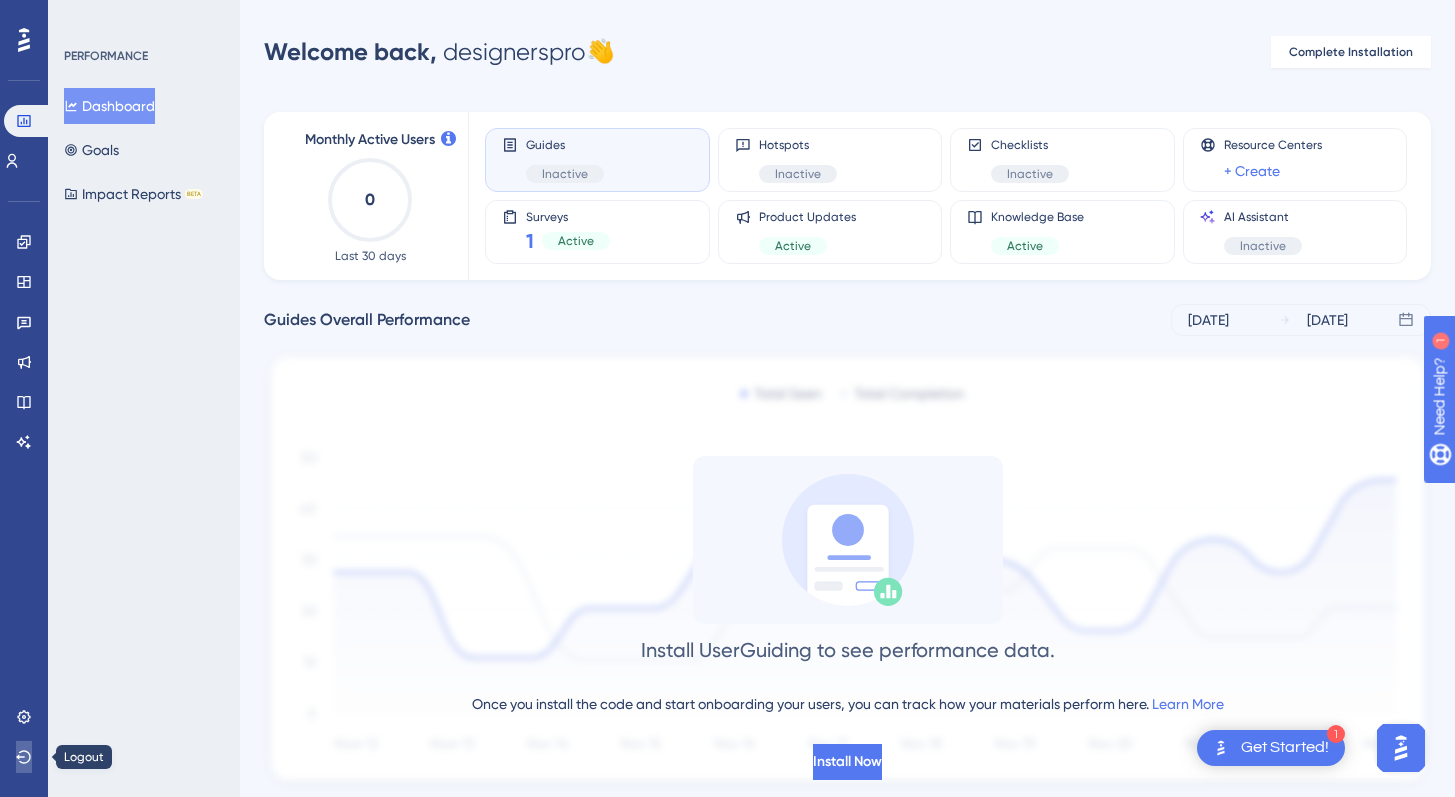 click 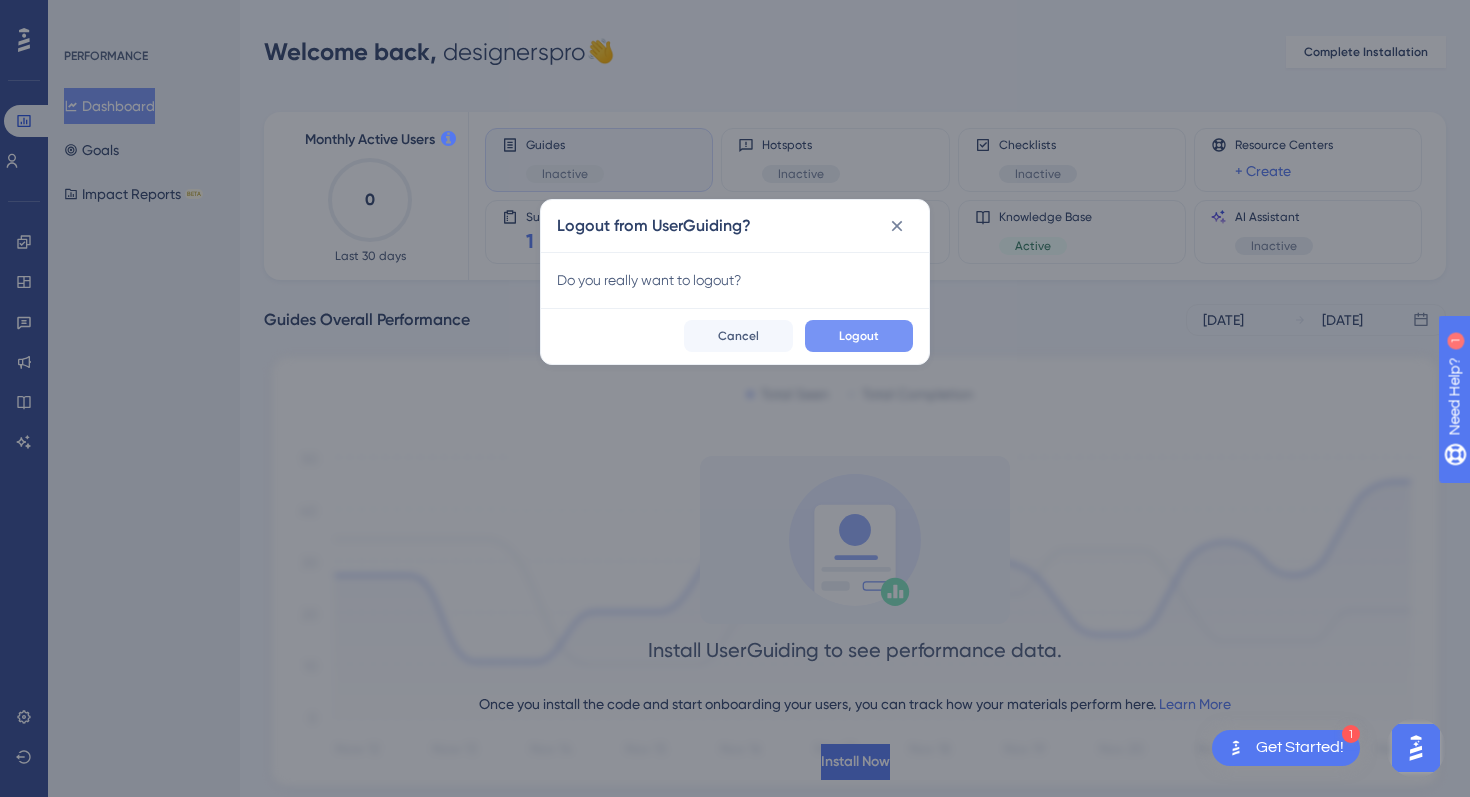 click on "Logout" at bounding box center [859, 336] 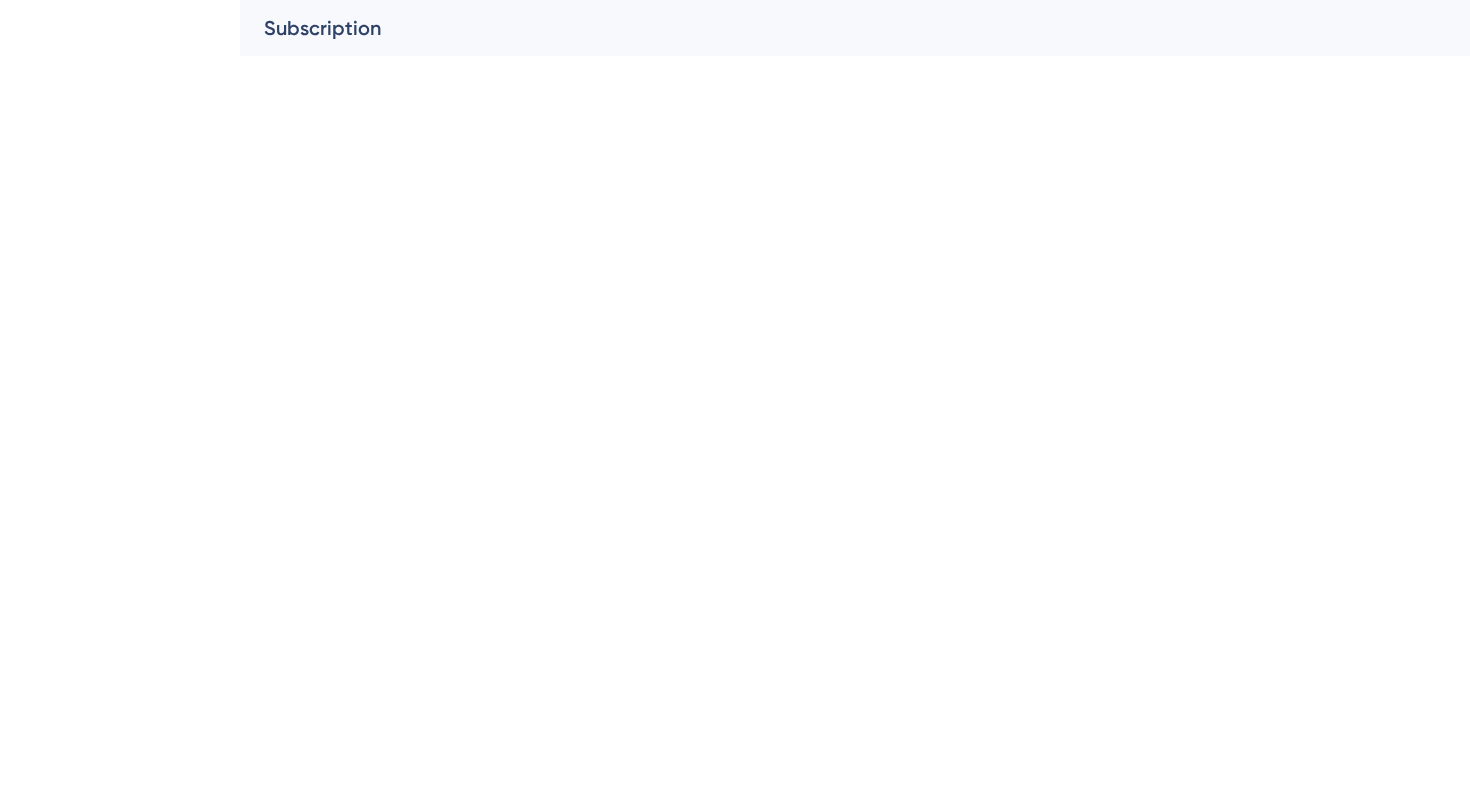 scroll, scrollTop: 0, scrollLeft: 0, axis: both 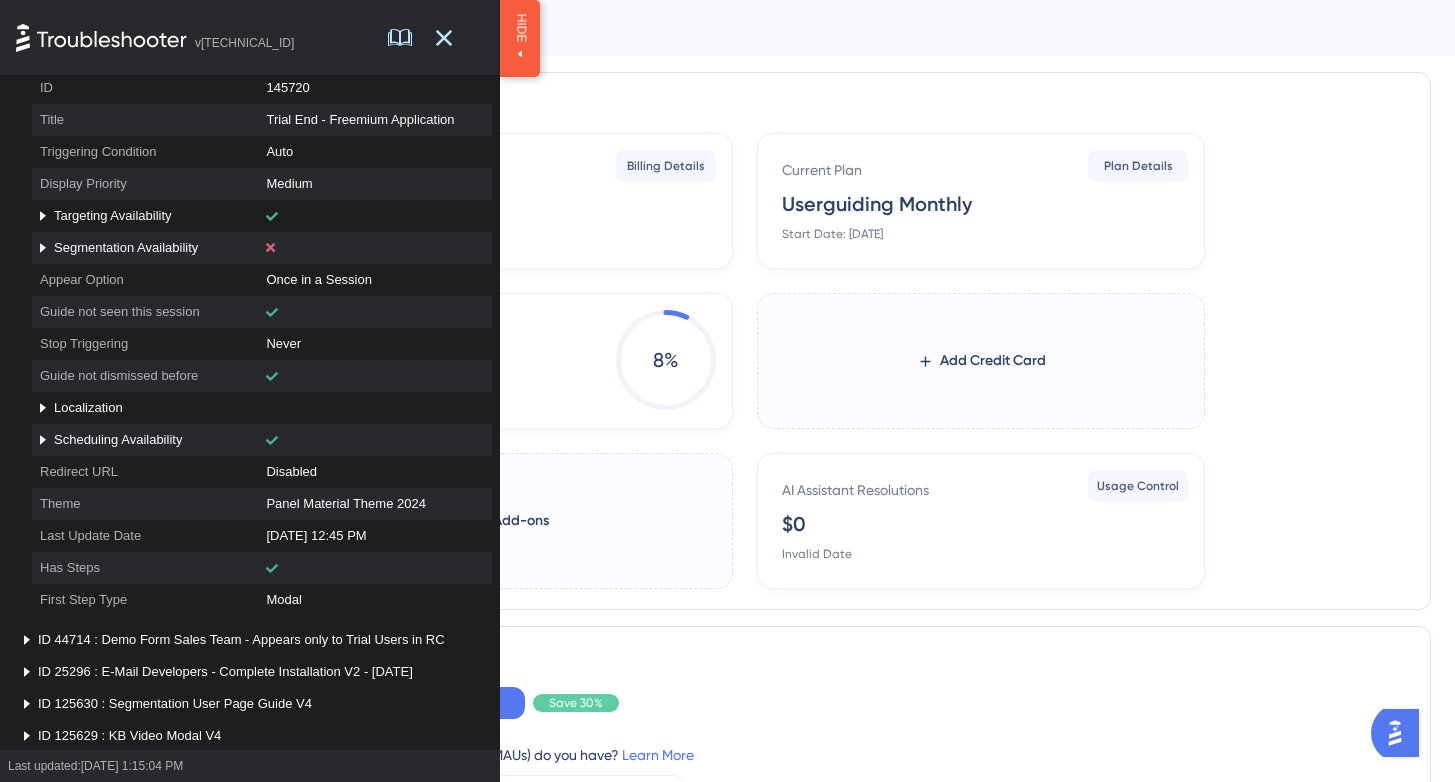 click 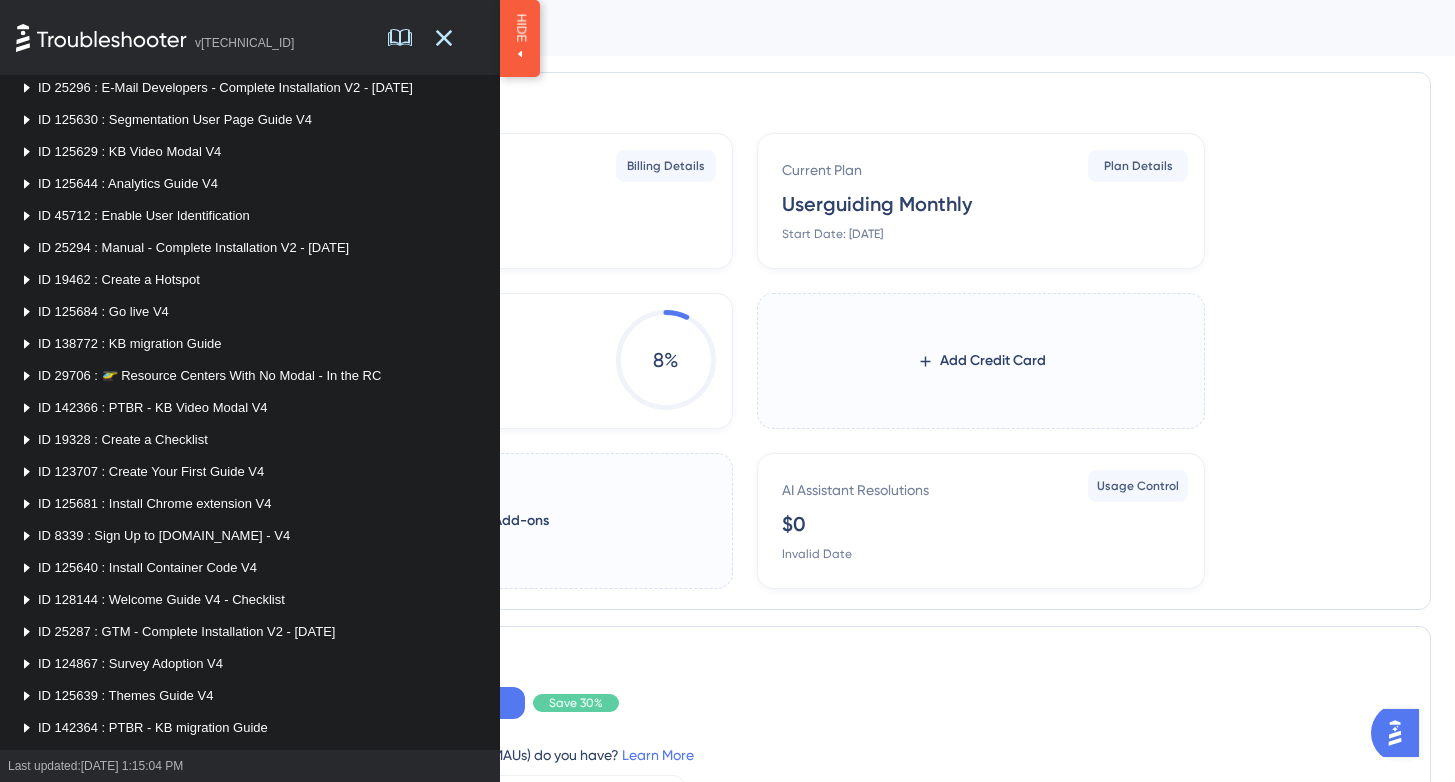 click on "ID 25294 : Manual - Complete Installation V2 - [DATE]" at bounding box center [193, 248] 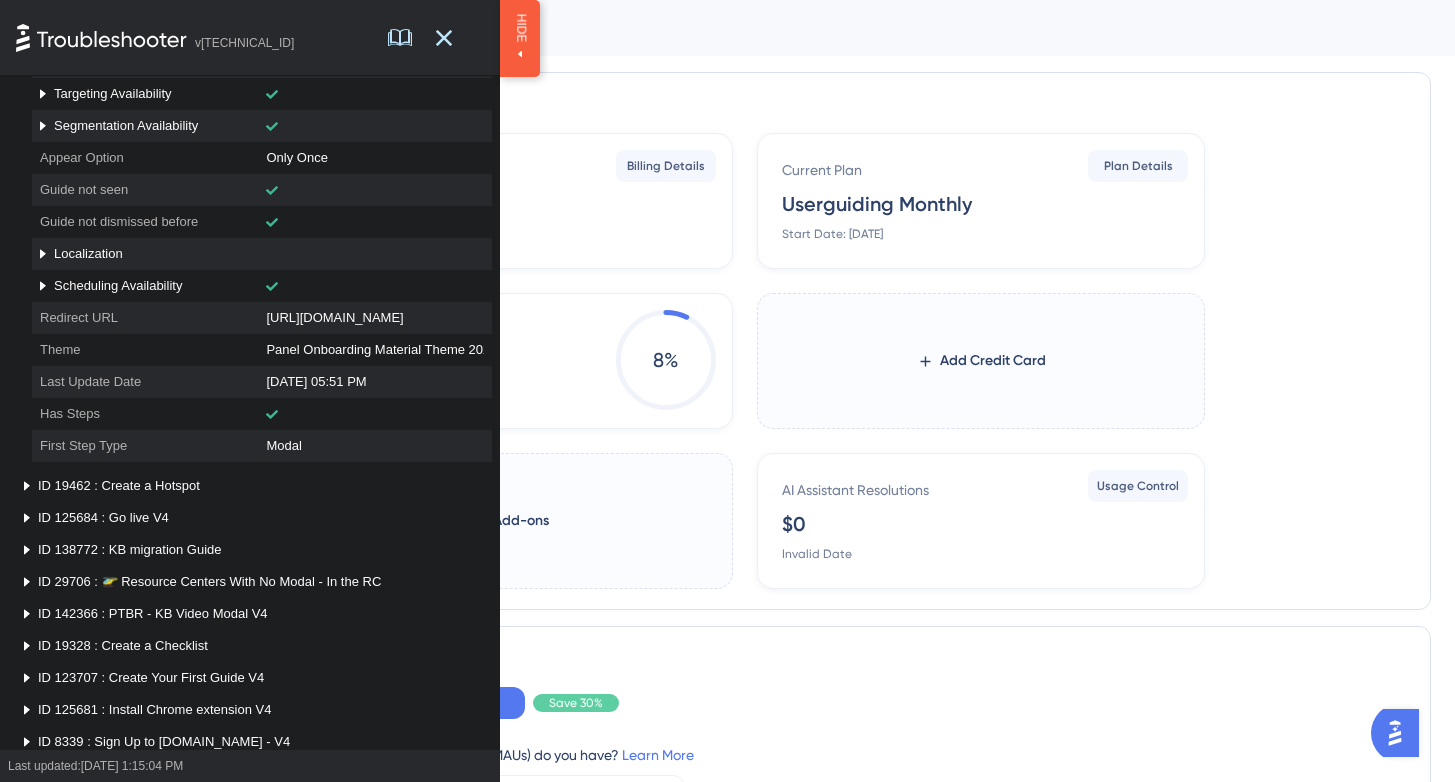 scroll, scrollTop: 820, scrollLeft: 0, axis: vertical 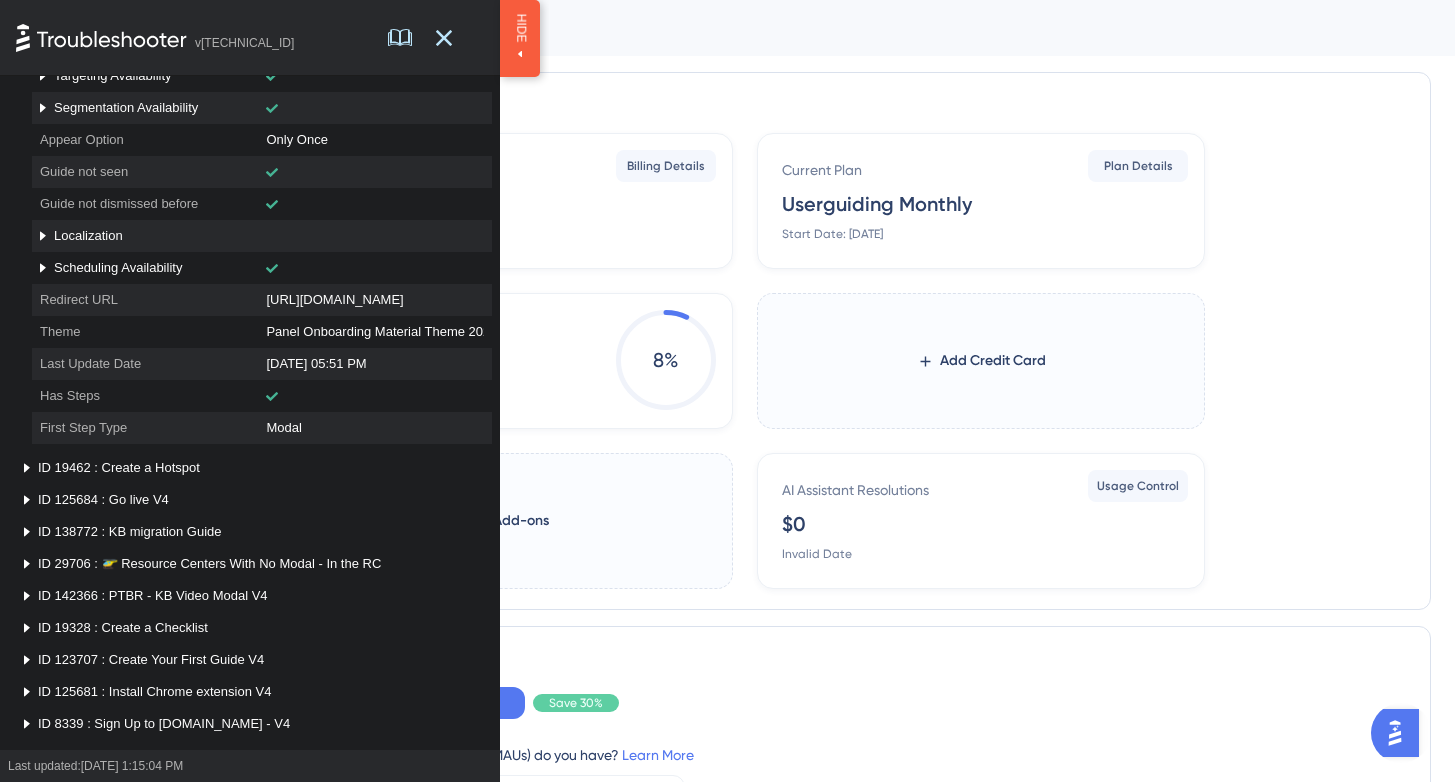 click on "ID 19462 : Create a Hotspot" at bounding box center [119, 468] 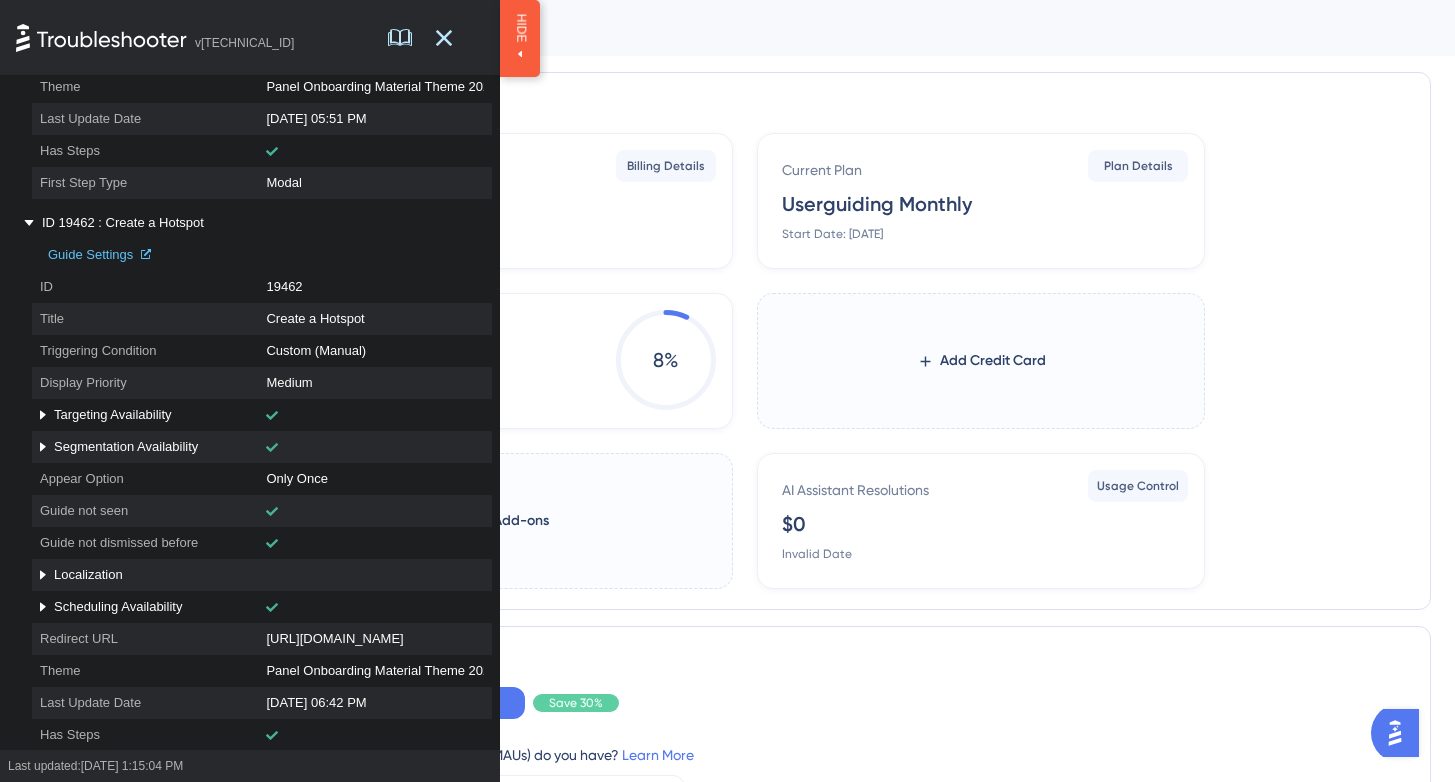 scroll, scrollTop: 1070, scrollLeft: 0, axis: vertical 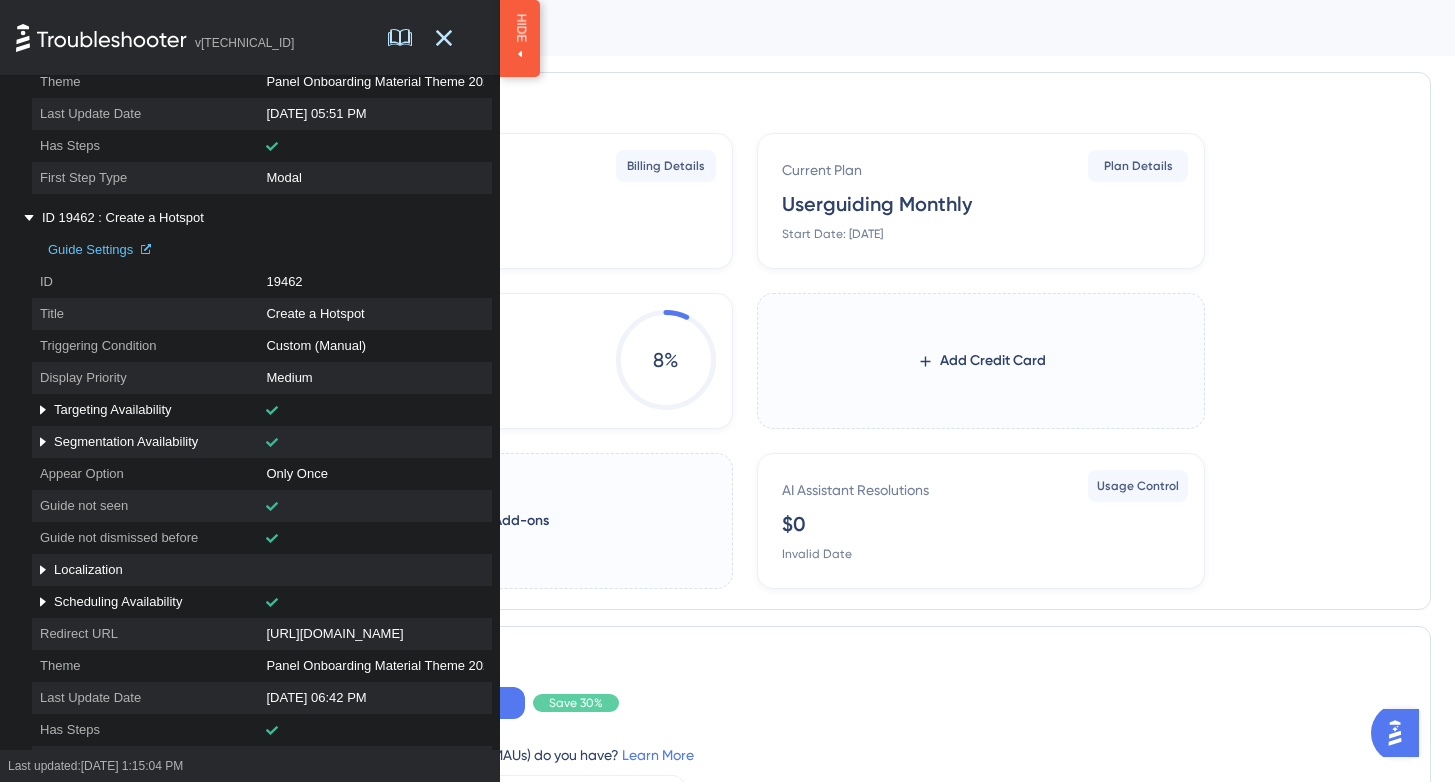 click 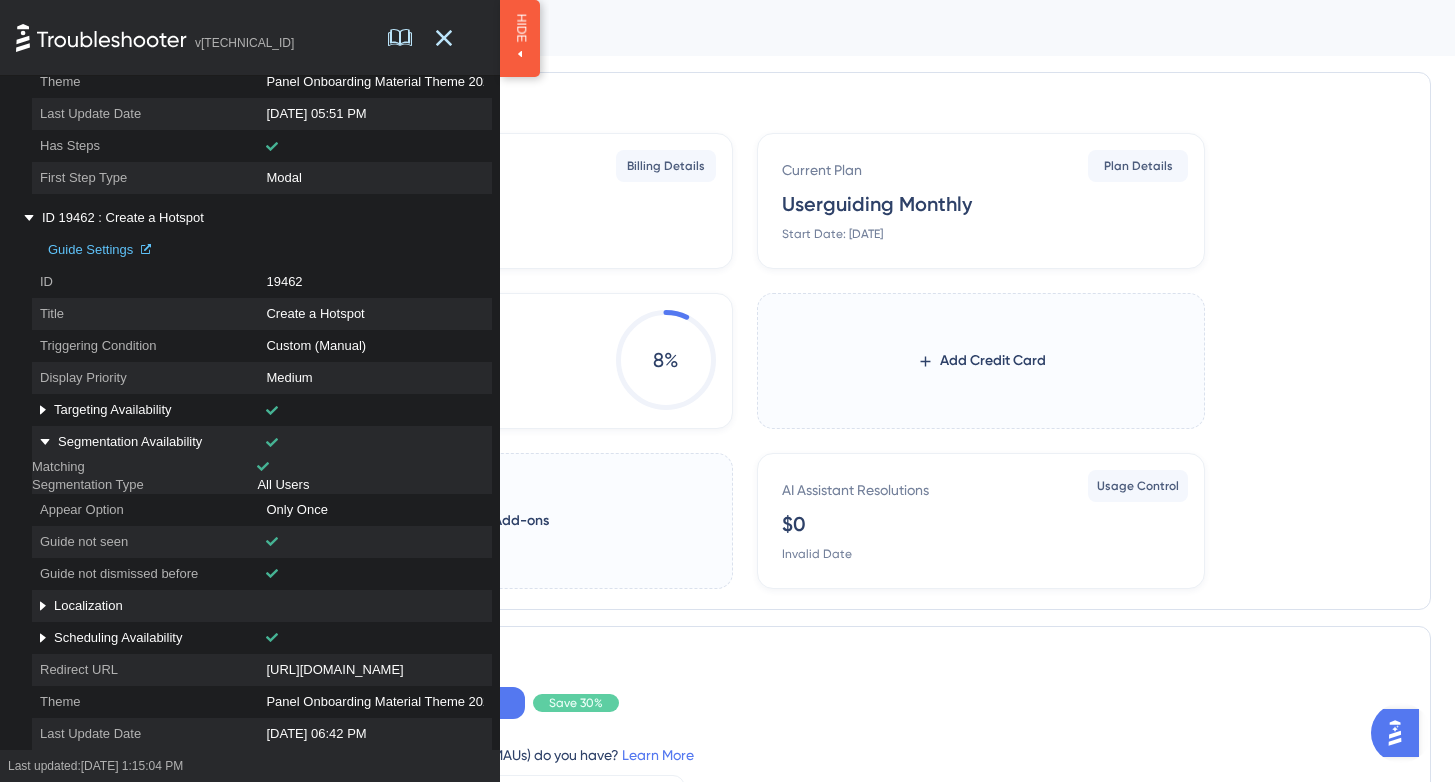 scroll, scrollTop: 1110, scrollLeft: 0, axis: vertical 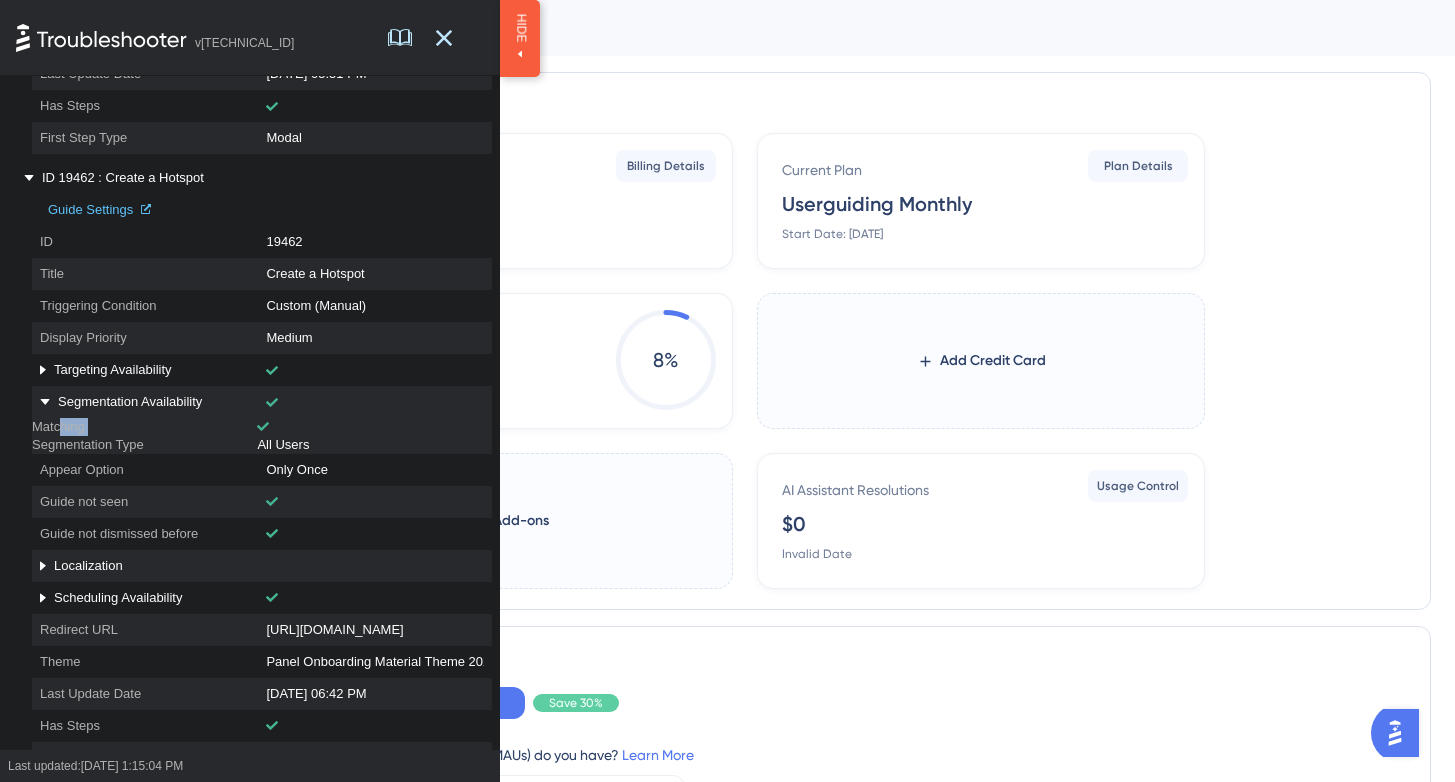 drag, startPoint x: 76, startPoint y: 433, endPoint x: 313, endPoint y: 433, distance: 237 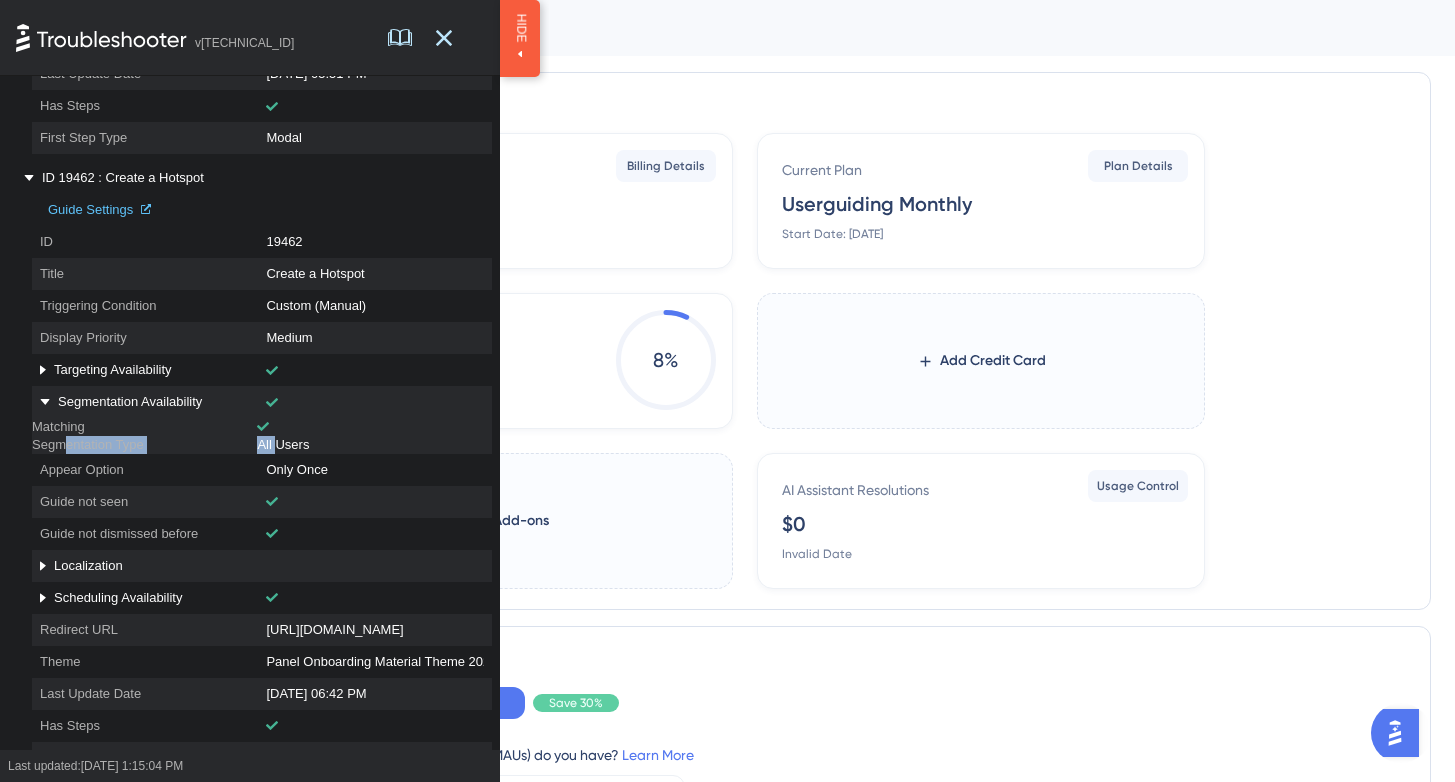 drag, startPoint x: 84, startPoint y: 464, endPoint x: 280, endPoint y: 464, distance: 196 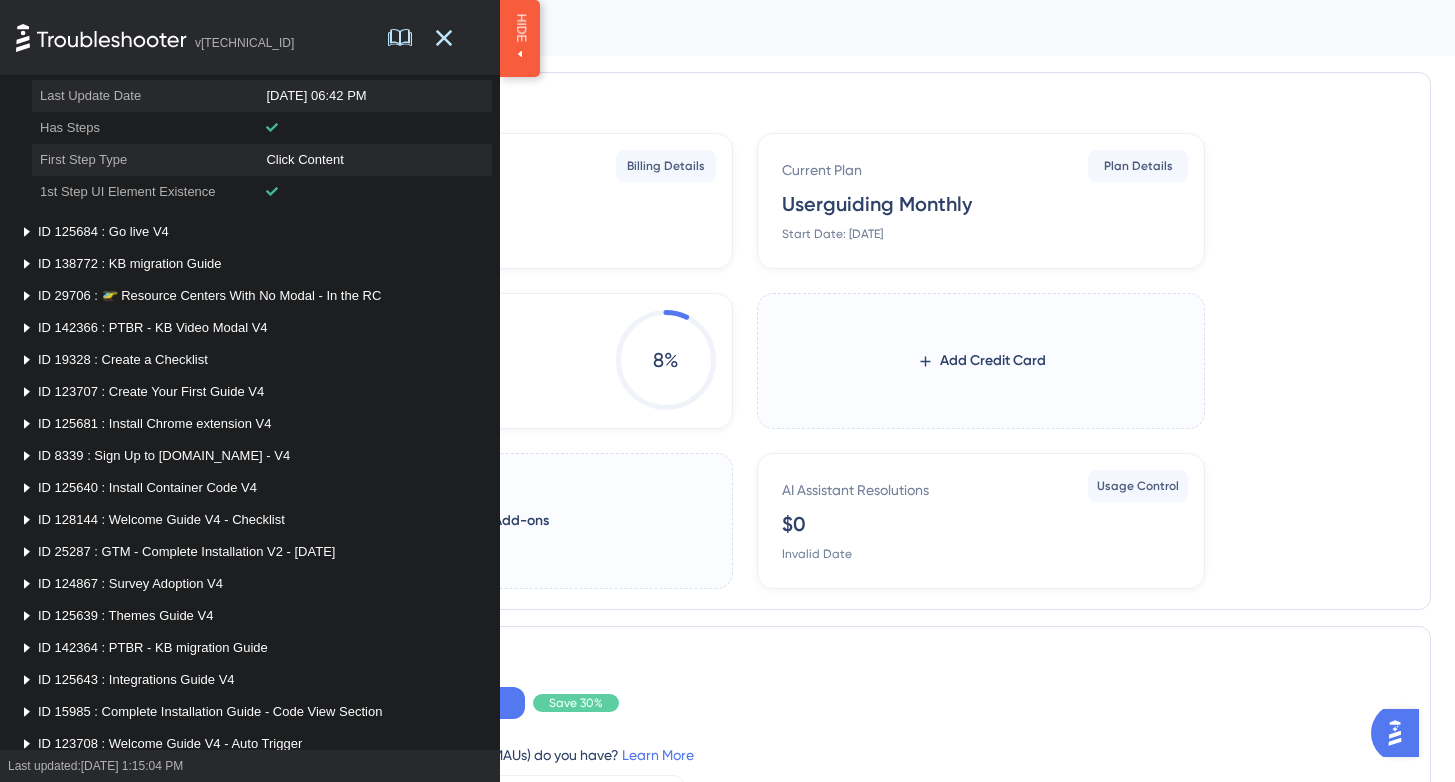 scroll, scrollTop: 1756, scrollLeft: 0, axis: vertical 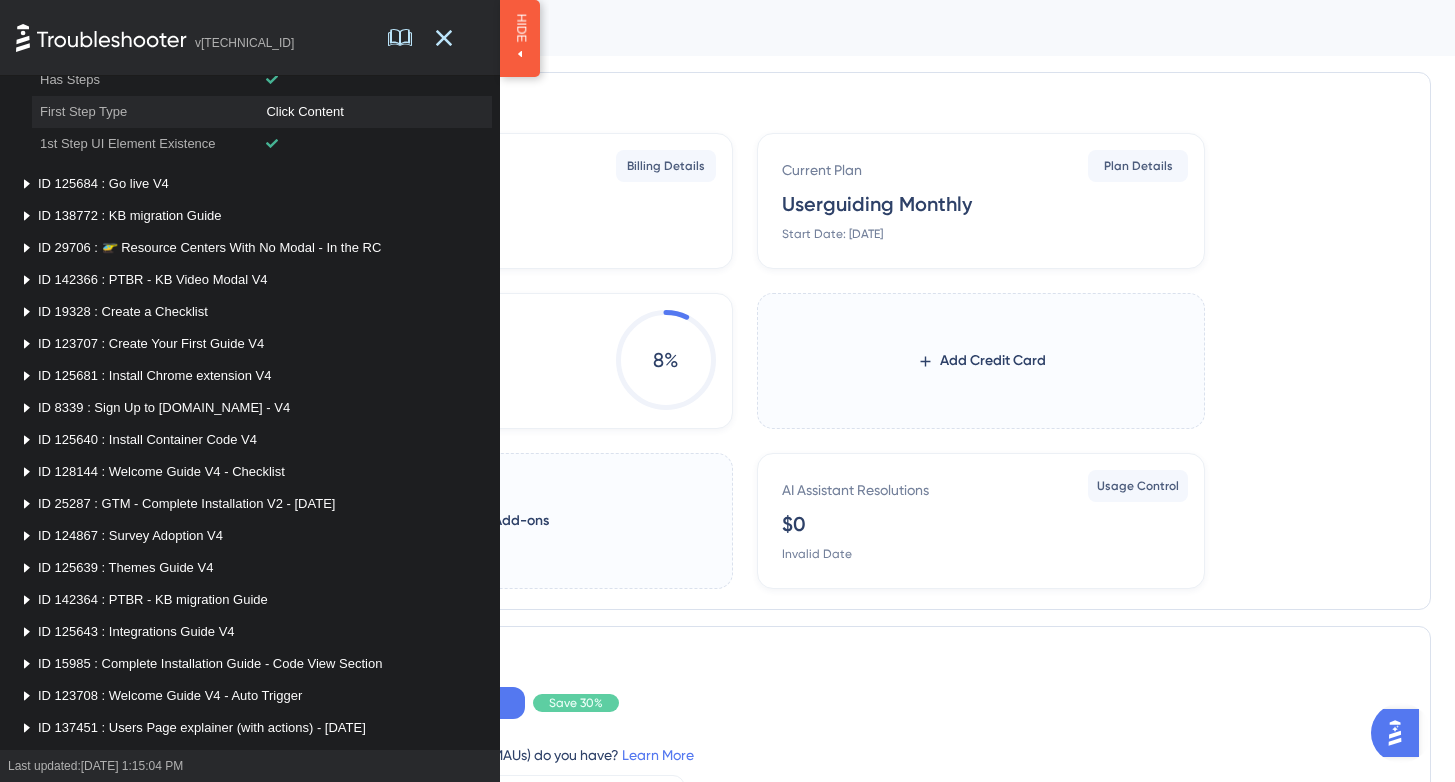 click on "ID 125640 : Install Container Code V4" at bounding box center (147, 440) 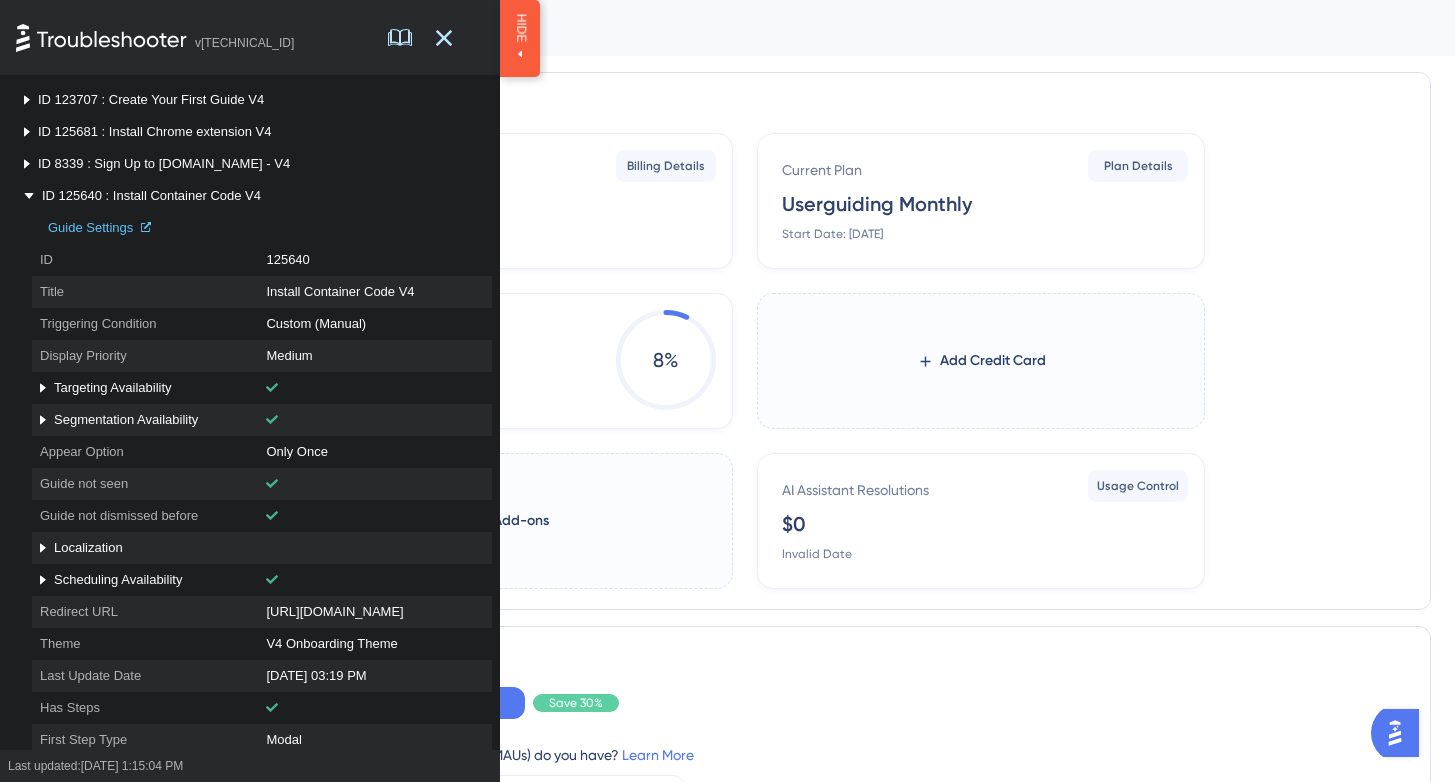 scroll, scrollTop: 2016, scrollLeft: 0, axis: vertical 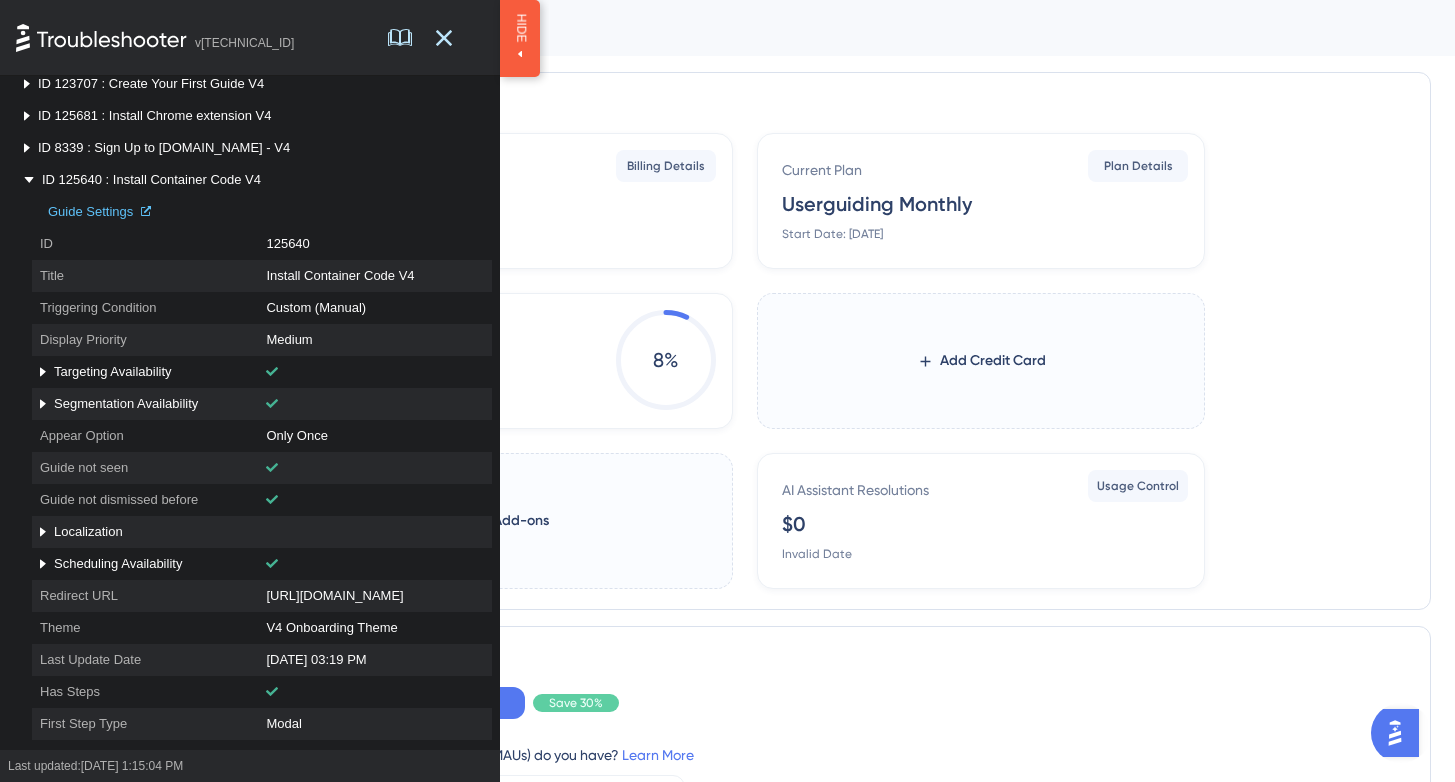 click 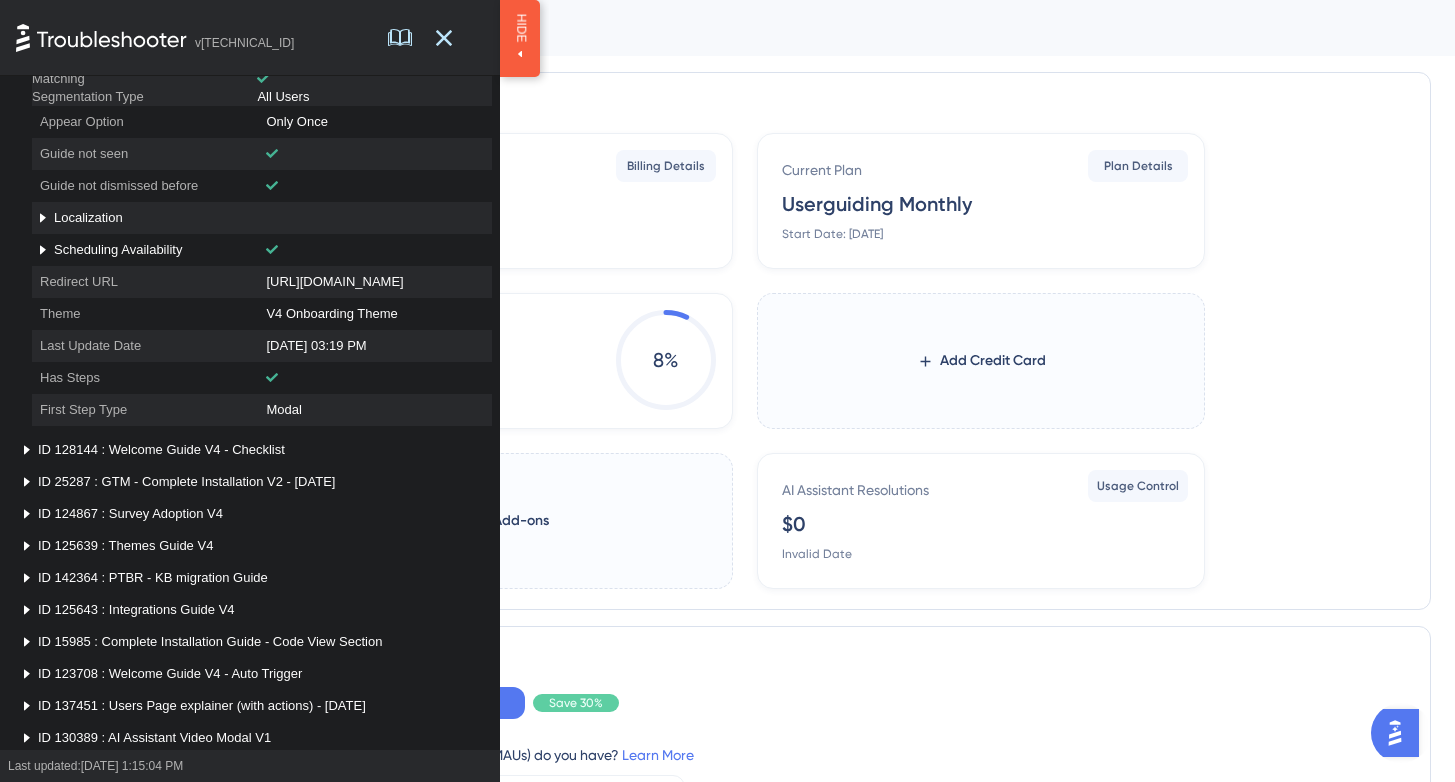 scroll, scrollTop: 2735, scrollLeft: 0, axis: vertical 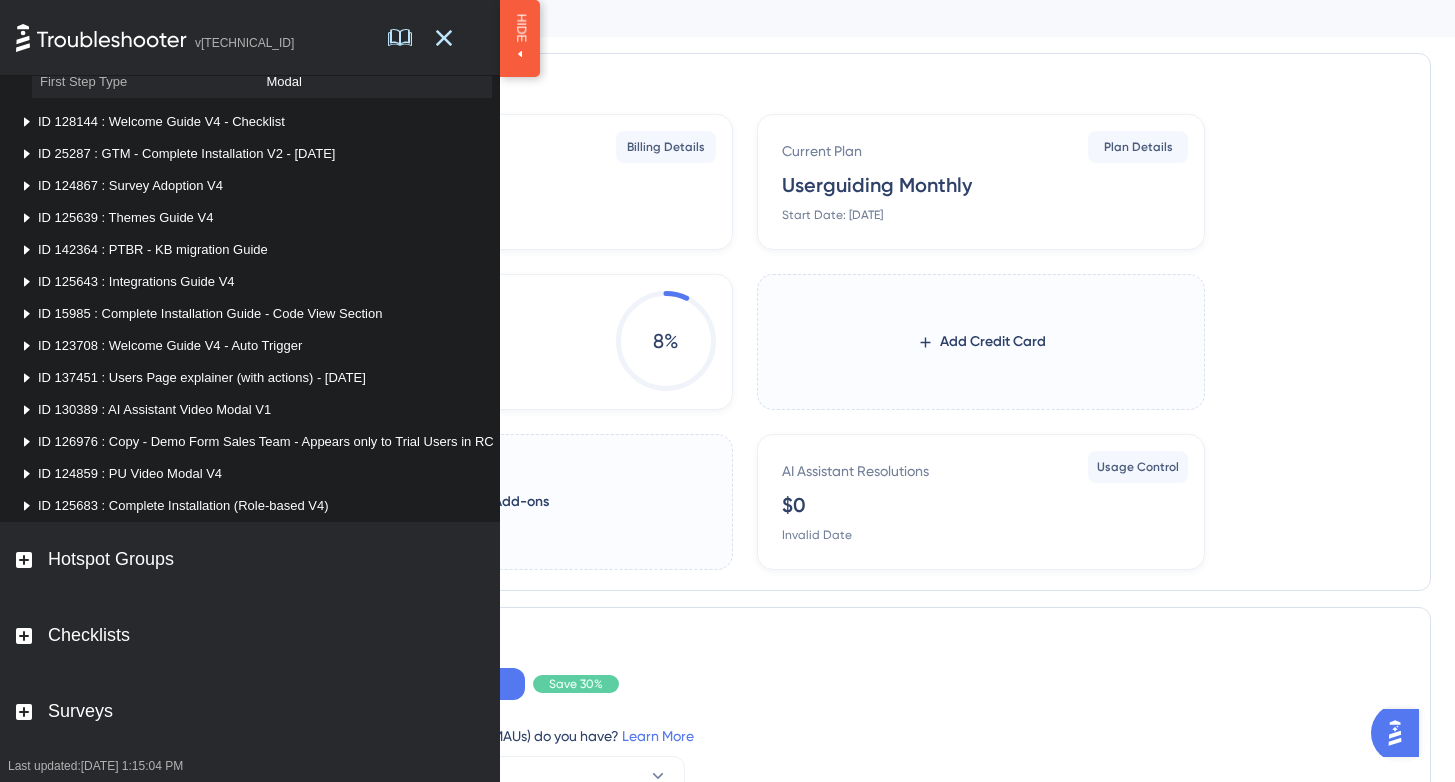 click on "ID 124859 : PU Video Modal V4" at bounding box center [130, 474] 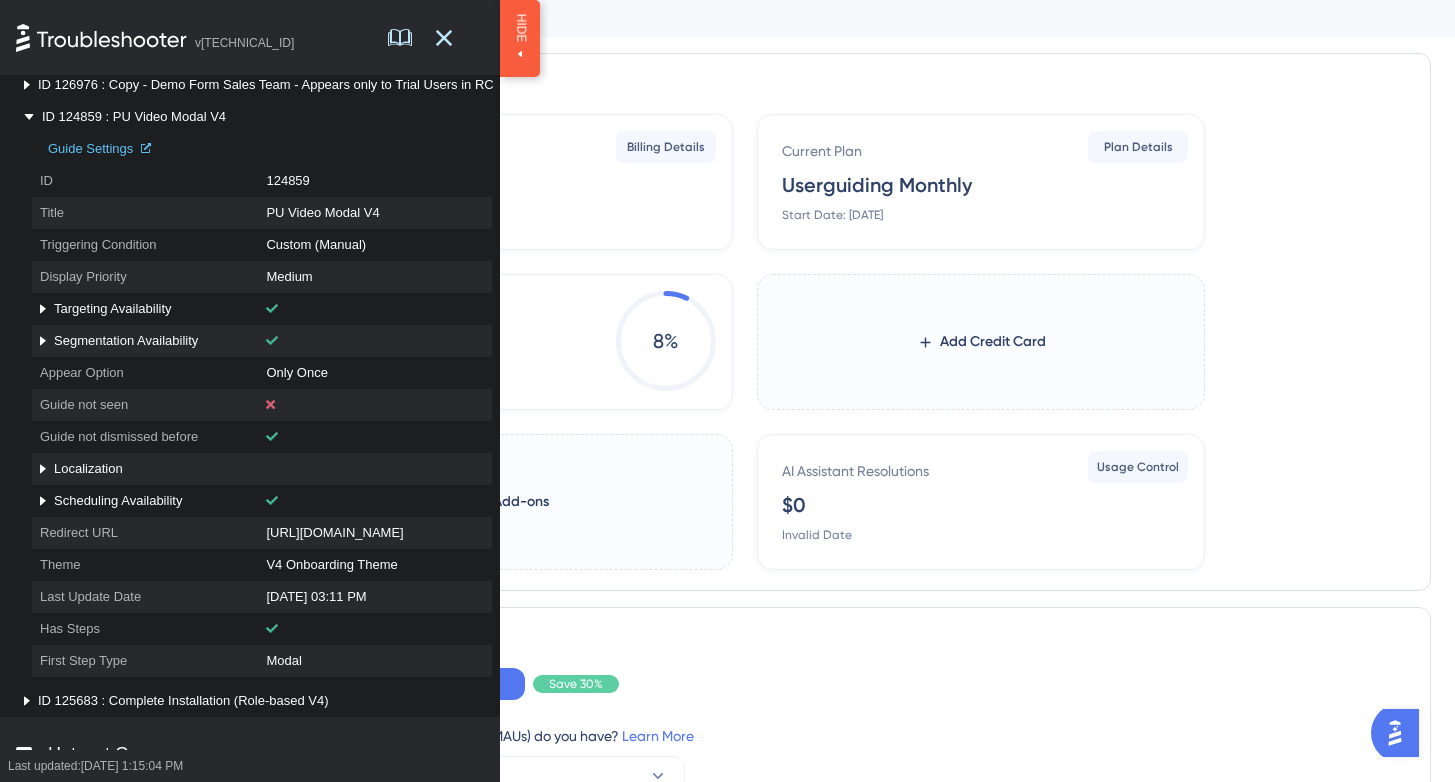 scroll, scrollTop: 3055, scrollLeft: 0, axis: vertical 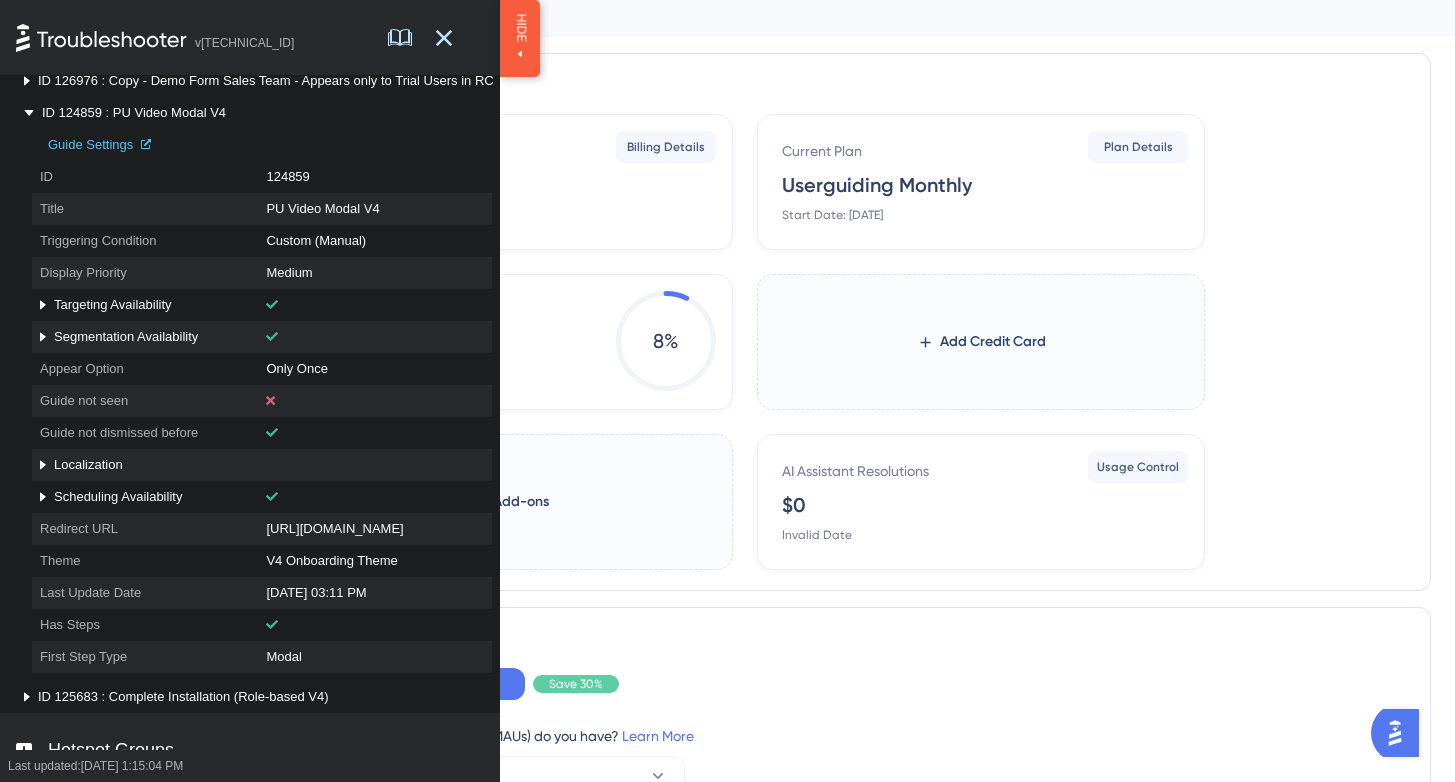 click 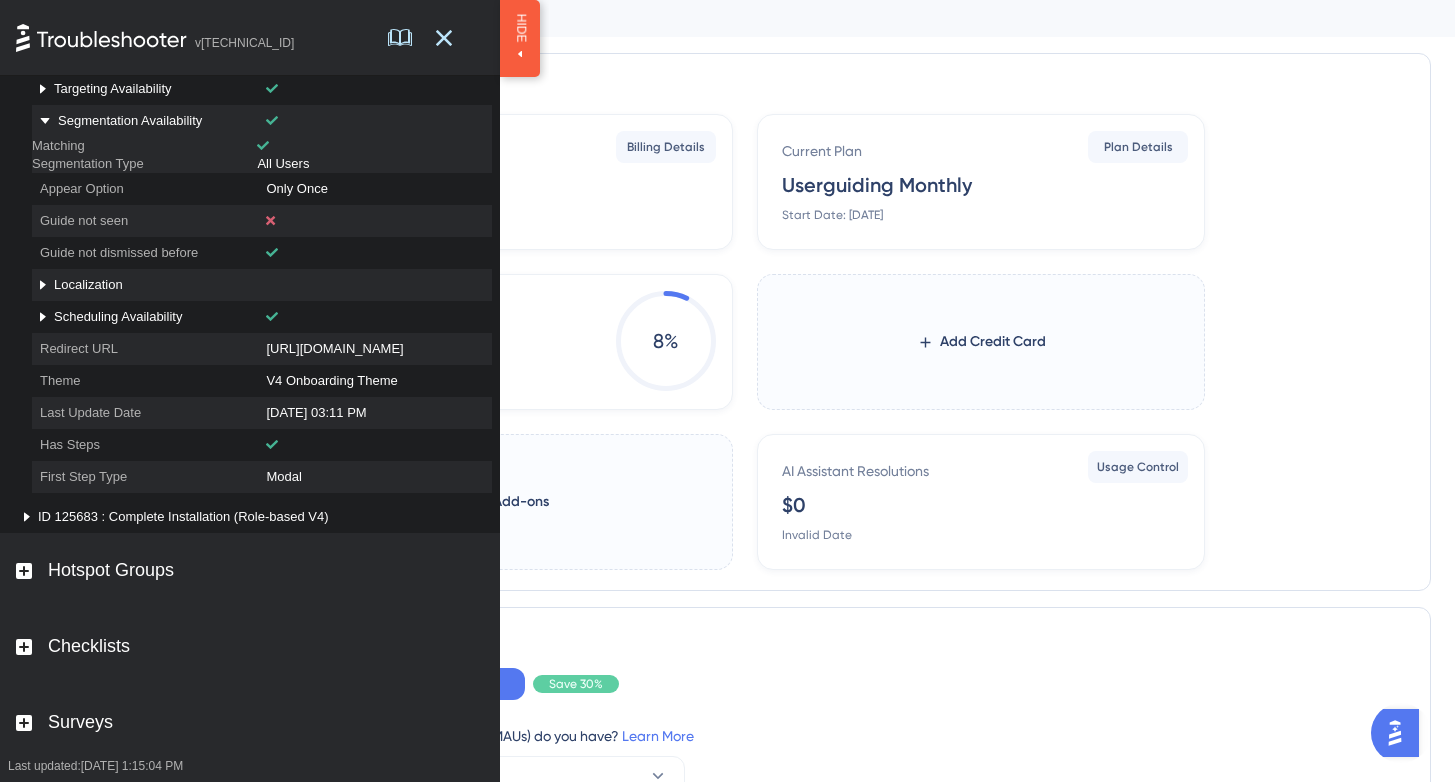 scroll, scrollTop: 3351, scrollLeft: 0, axis: vertical 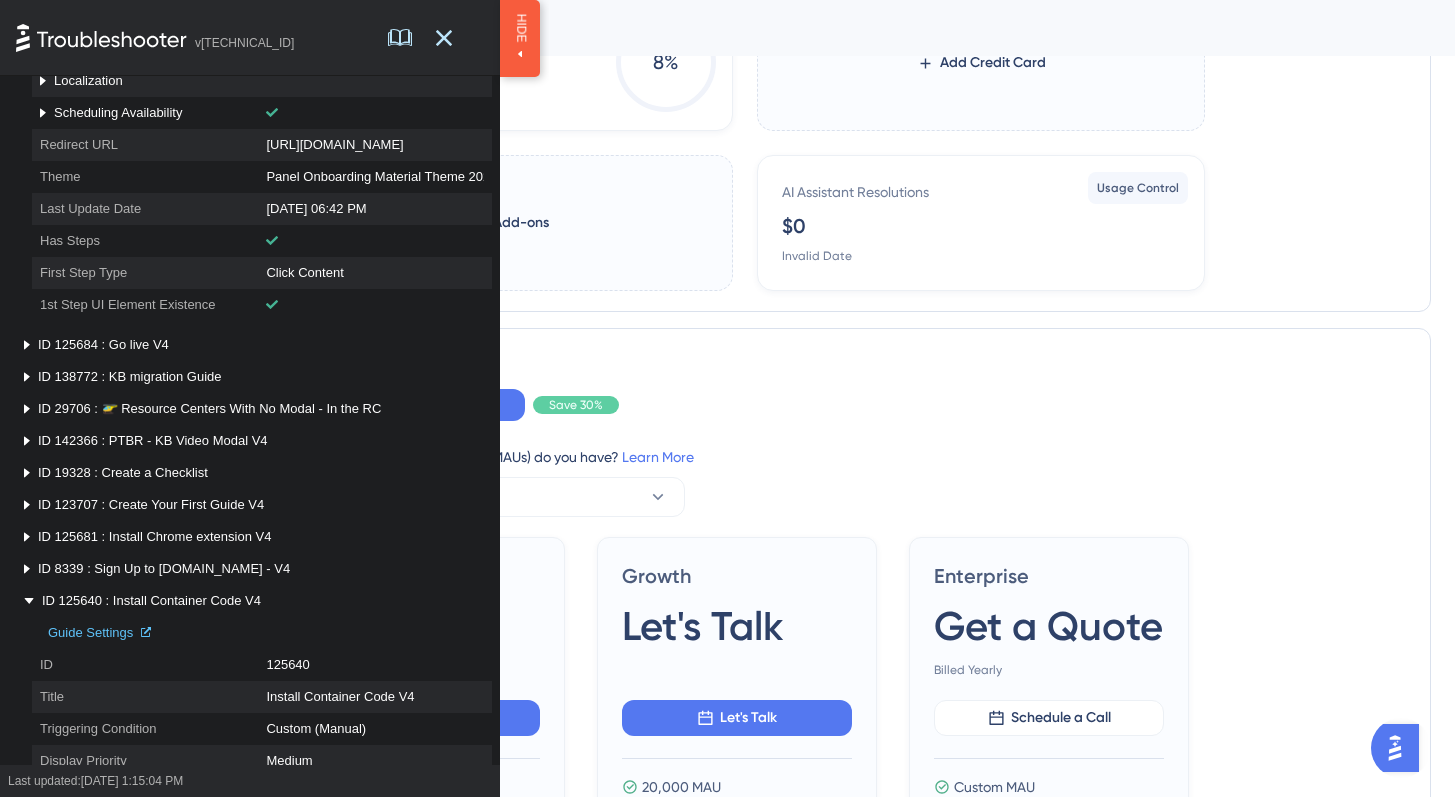 click 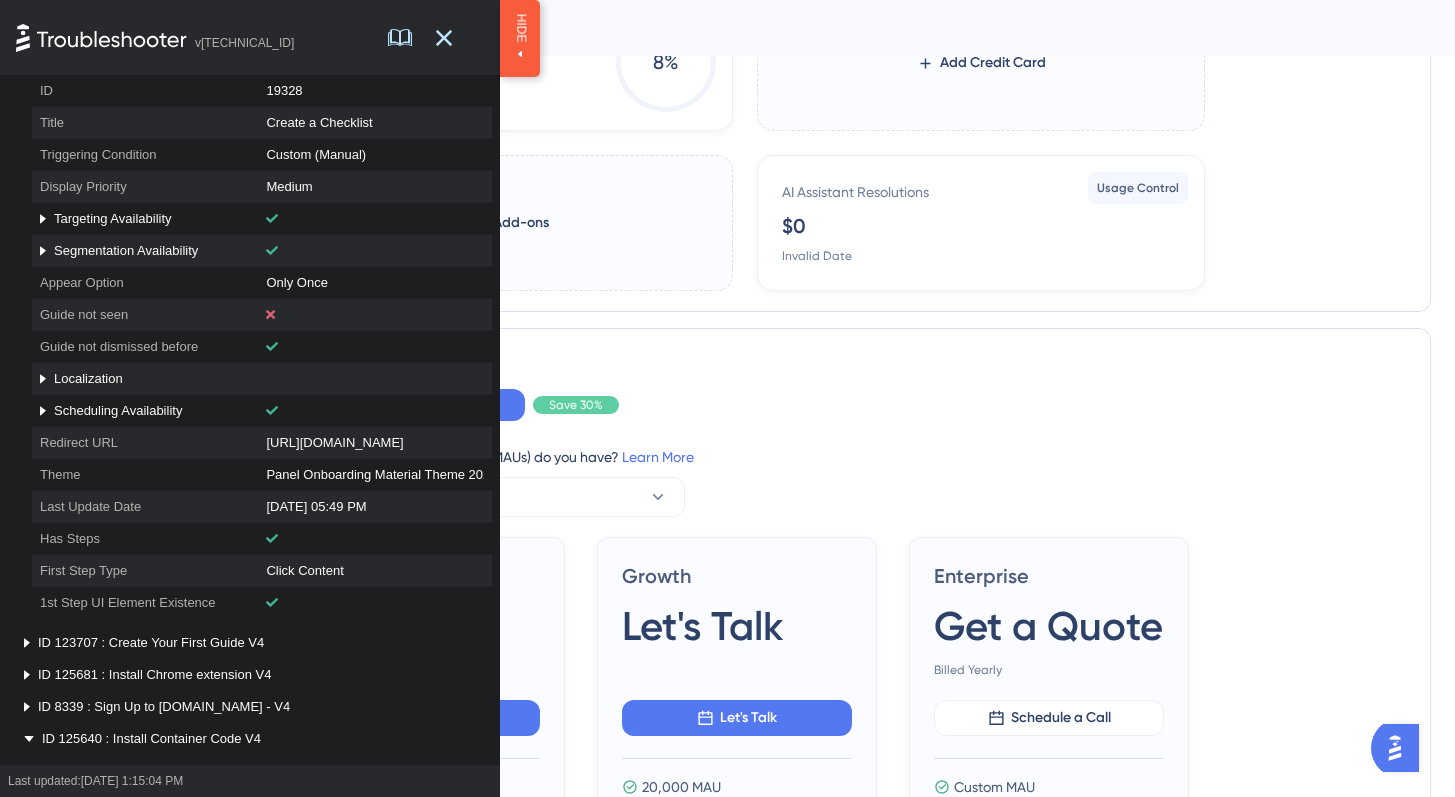 scroll, scrollTop: 2042, scrollLeft: 0, axis: vertical 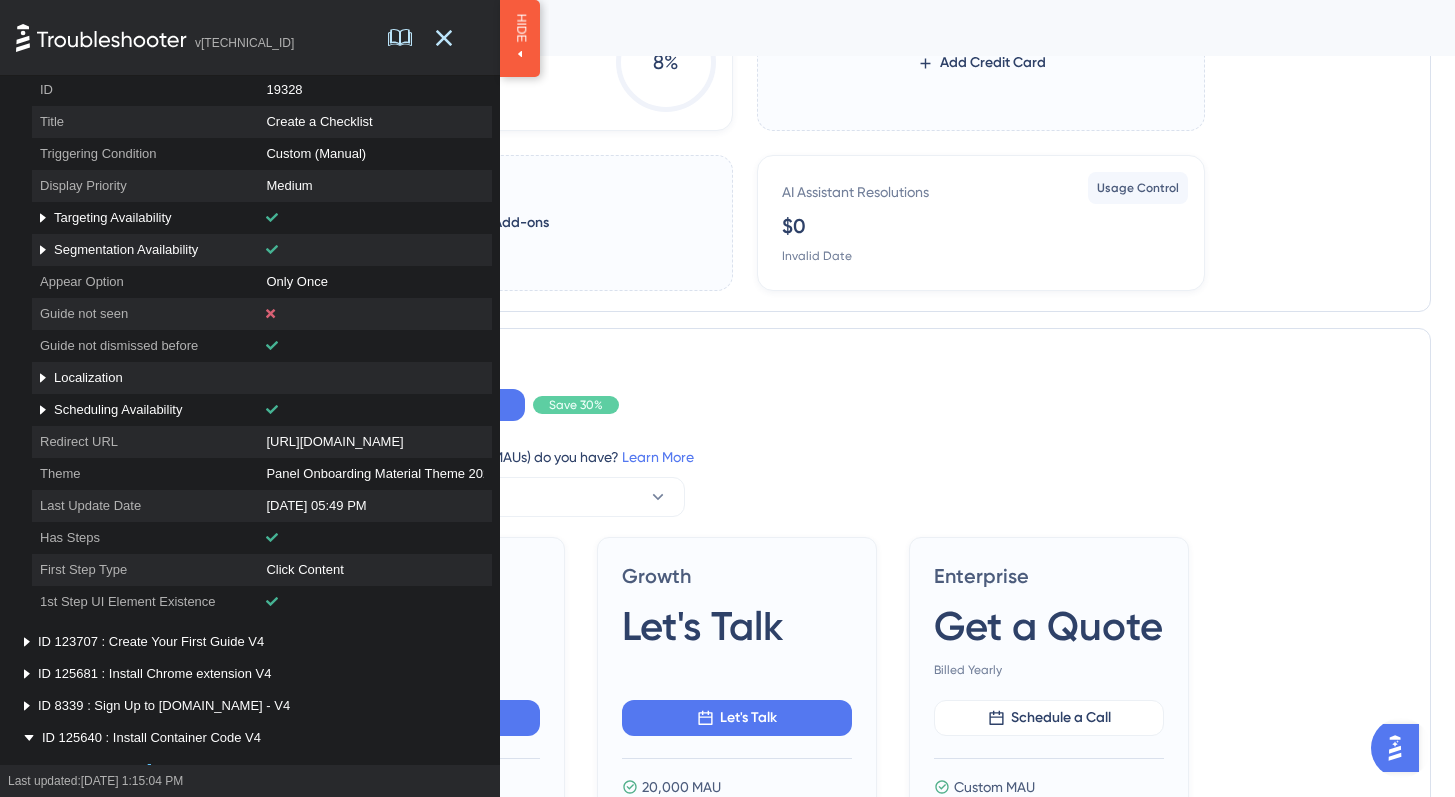 click on "Segmentation Availability" at bounding box center [149, 250] 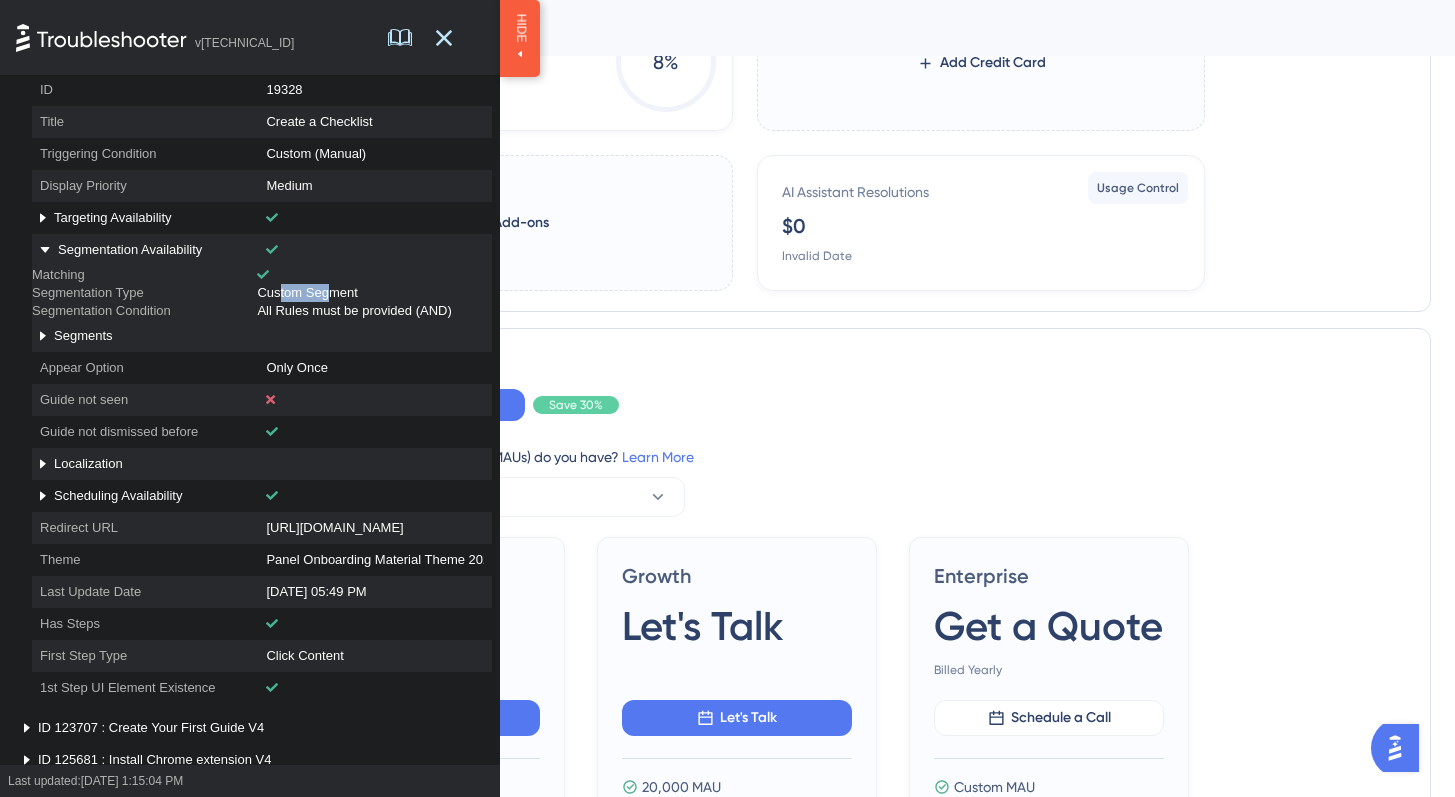 drag, startPoint x: 283, startPoint y: 341, endPoint x: 334, endPoint y: 341, distance: 51 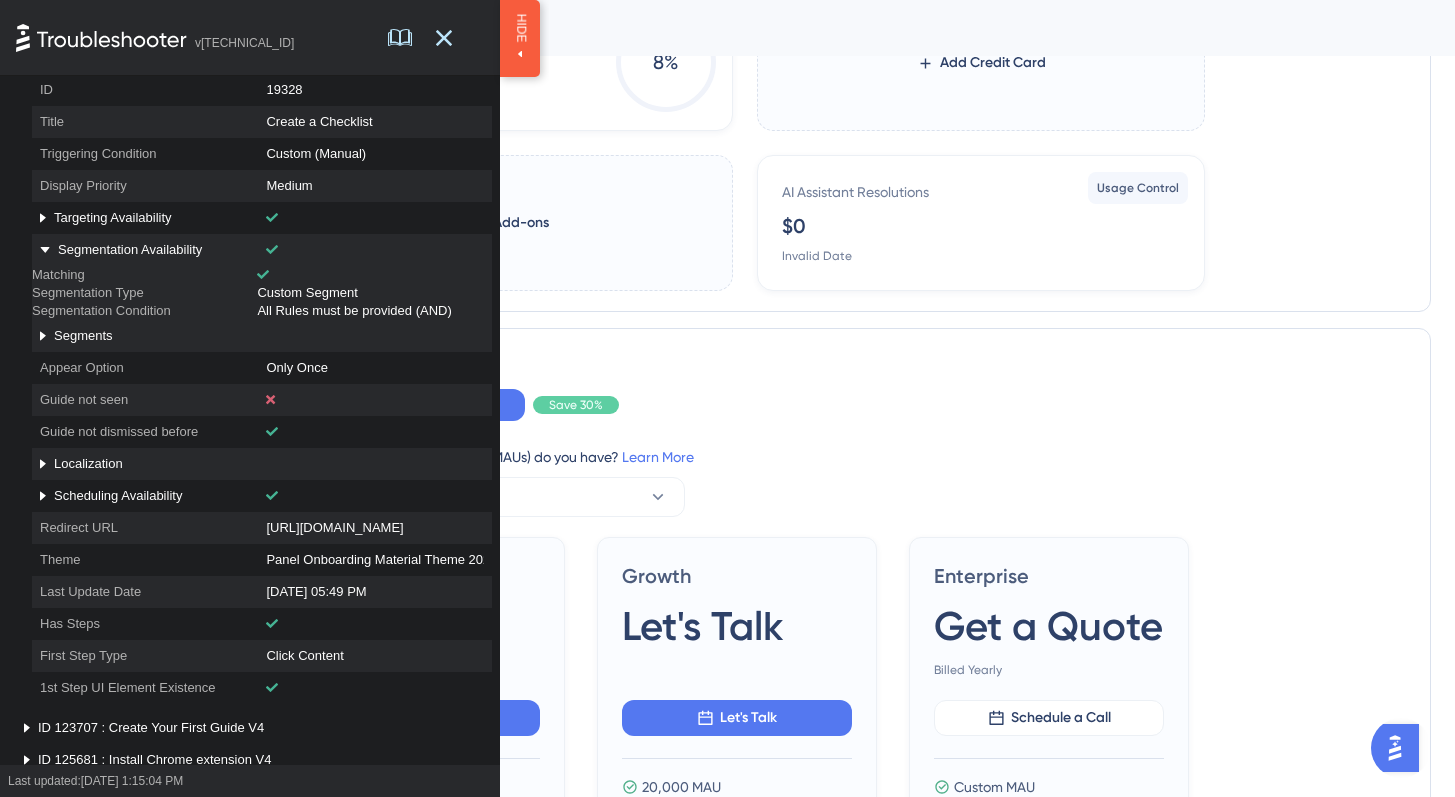 click 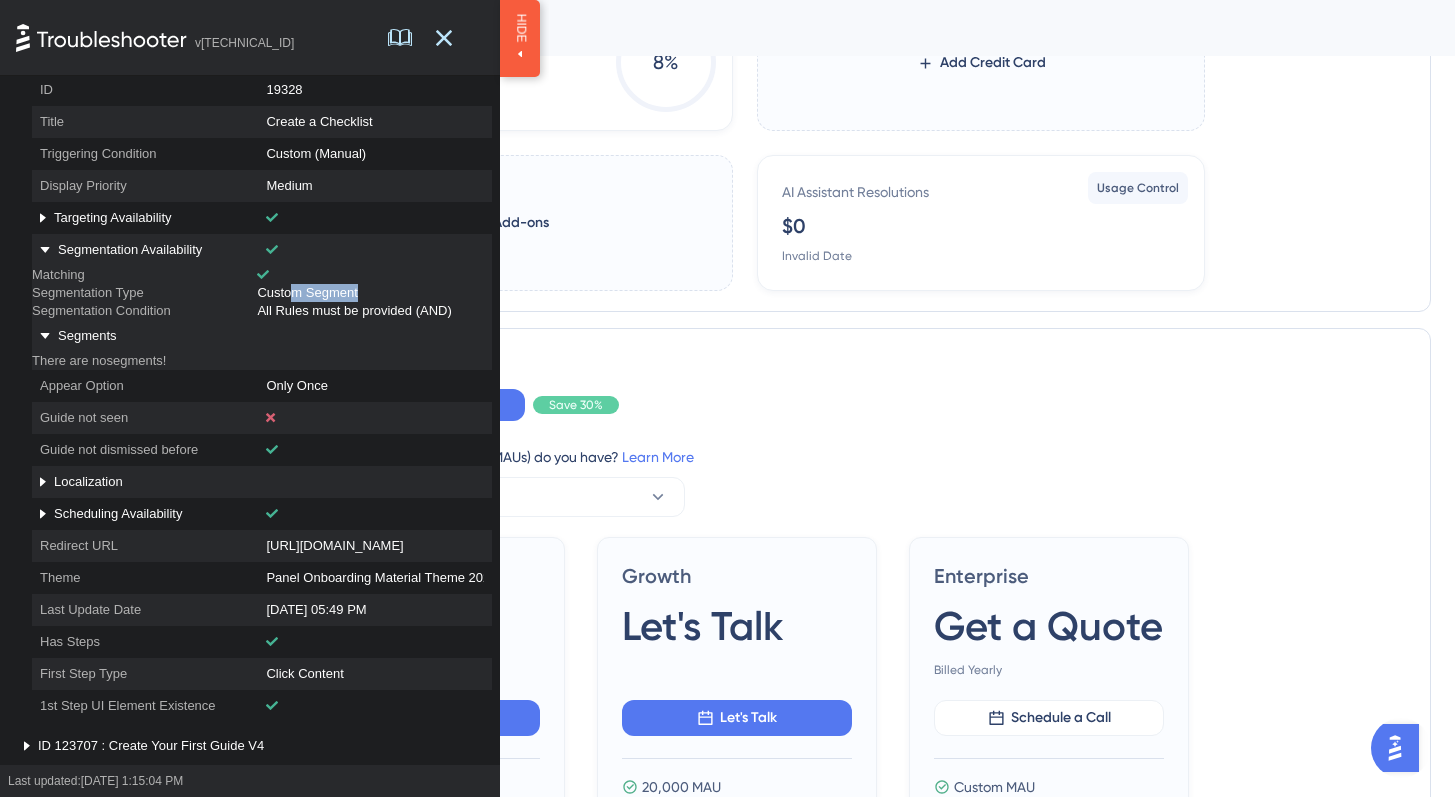 drag, startPoint x: 297, startPoint y: 342, endPoint x: 361, endPoint y: 342, distance: 64 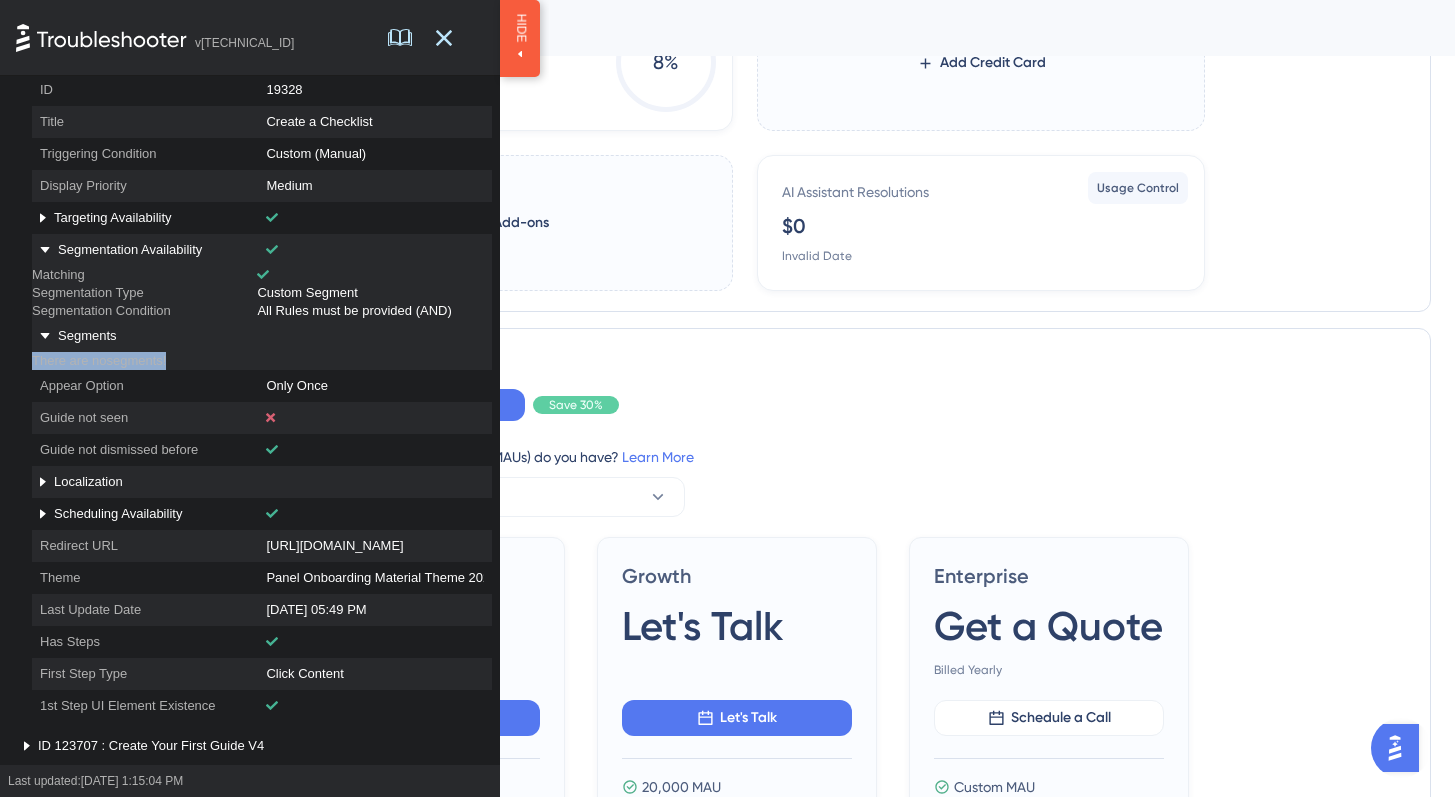 drag, startPoint x: 223, startPoint y: 432, endPoint x: 68, endPoint y: 431, distance: 155.00322 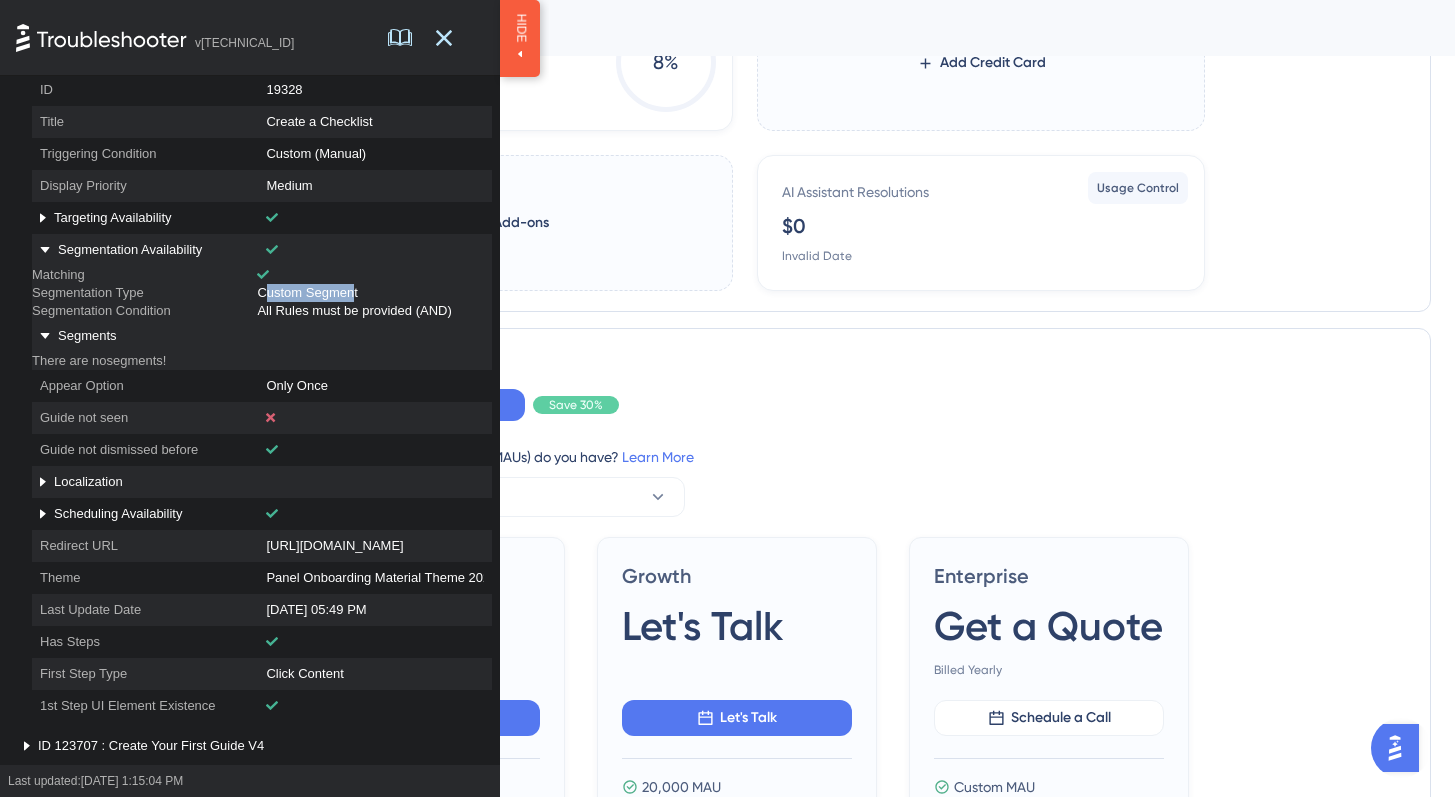 drag, startPoint x: 266, startPoint y: 338, endPoint x: 360, endPoint y: 338, distance: 94 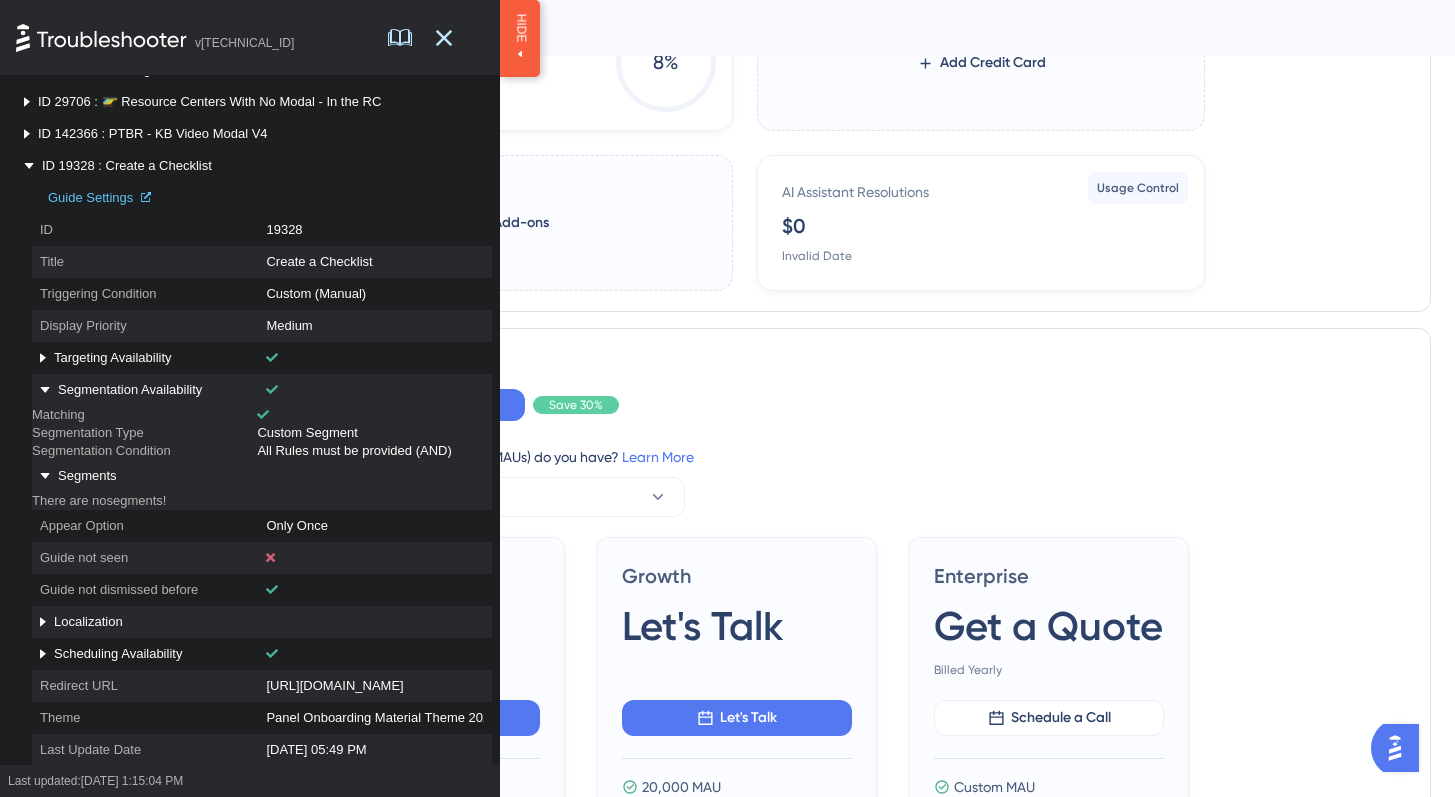 scroll, scrollTop: 1905, scrollLeft: 0, axis: vertical 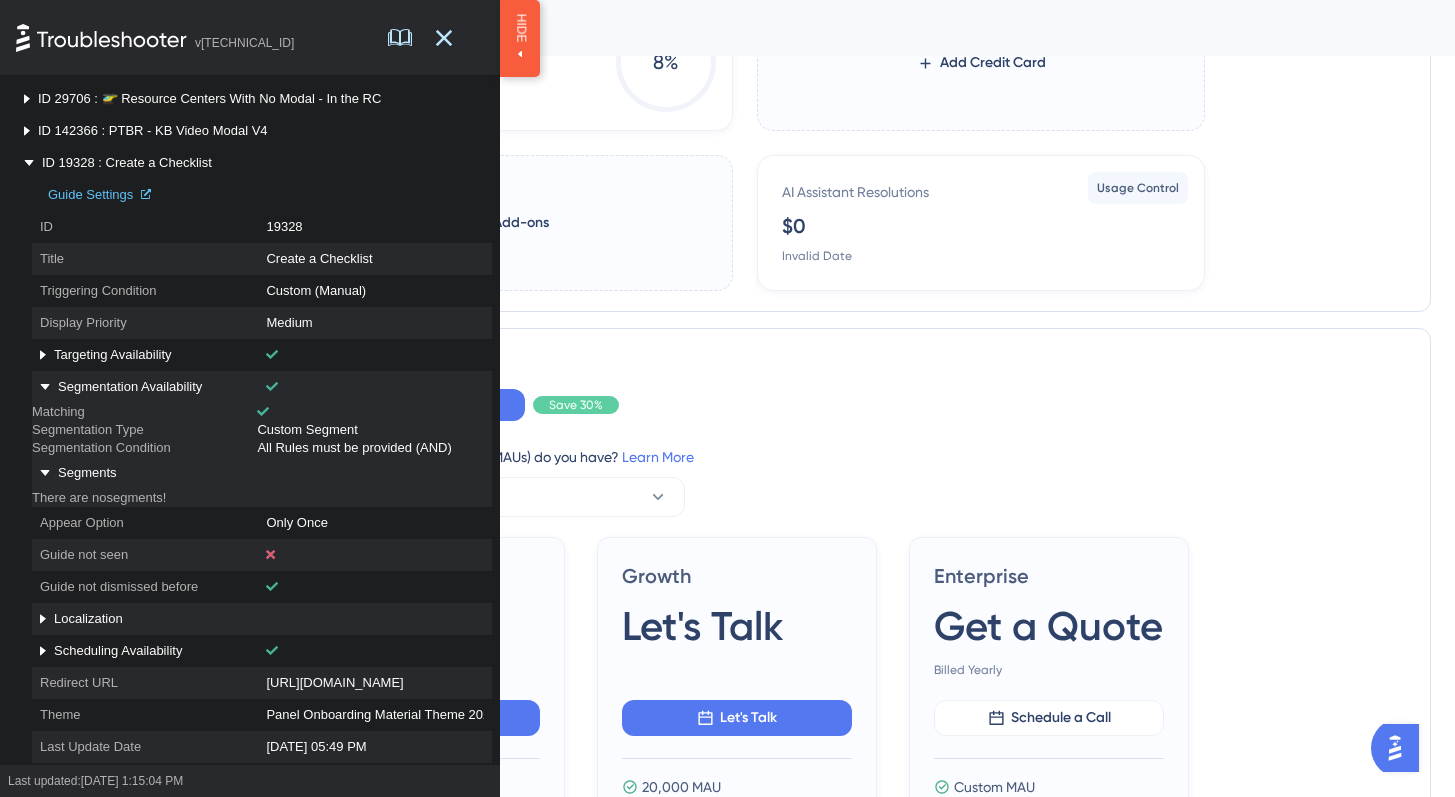 click on "Guide Settings" at bounding box center (87, 194) 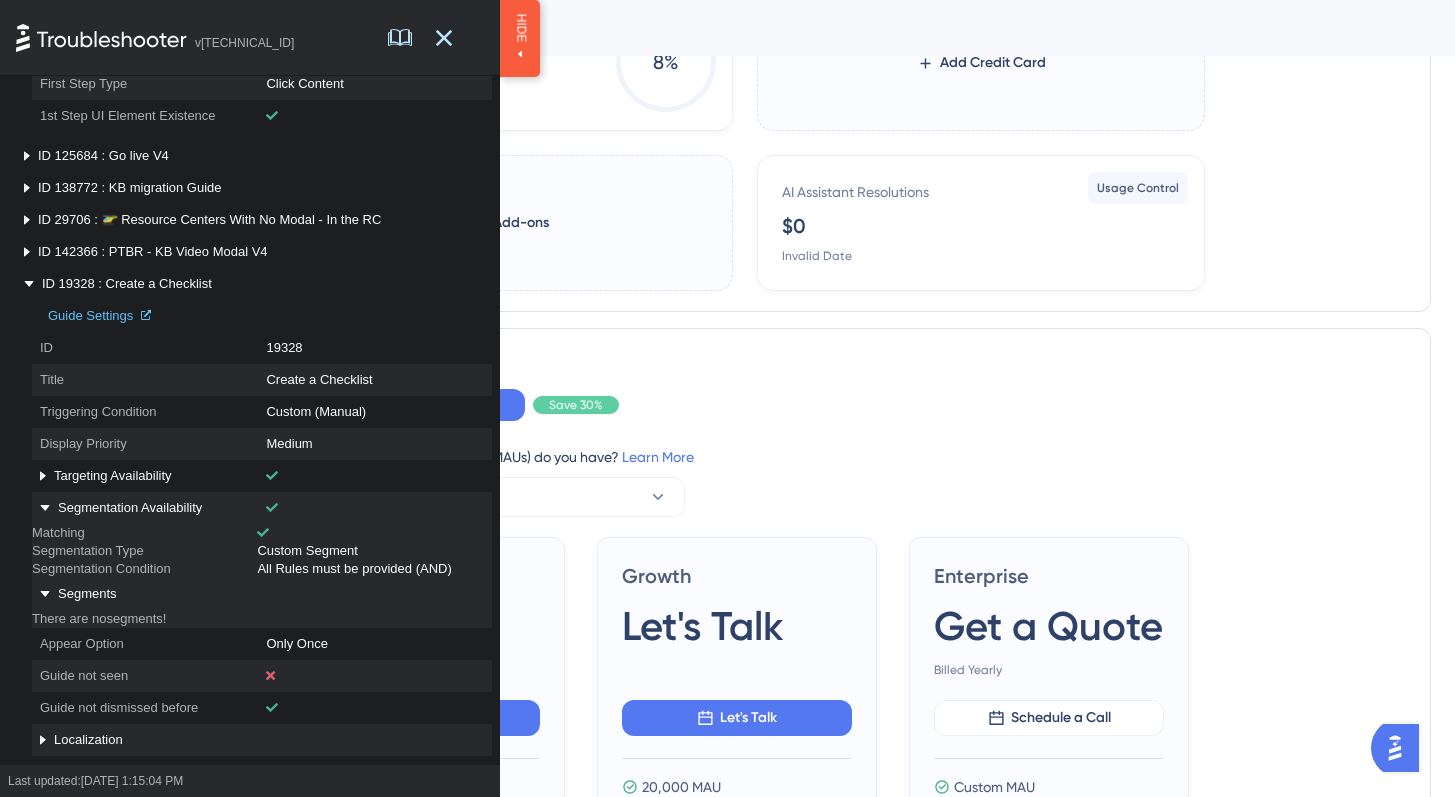 scroll, scrollTop: 1765, scrollLeft: 0, axis: vertical 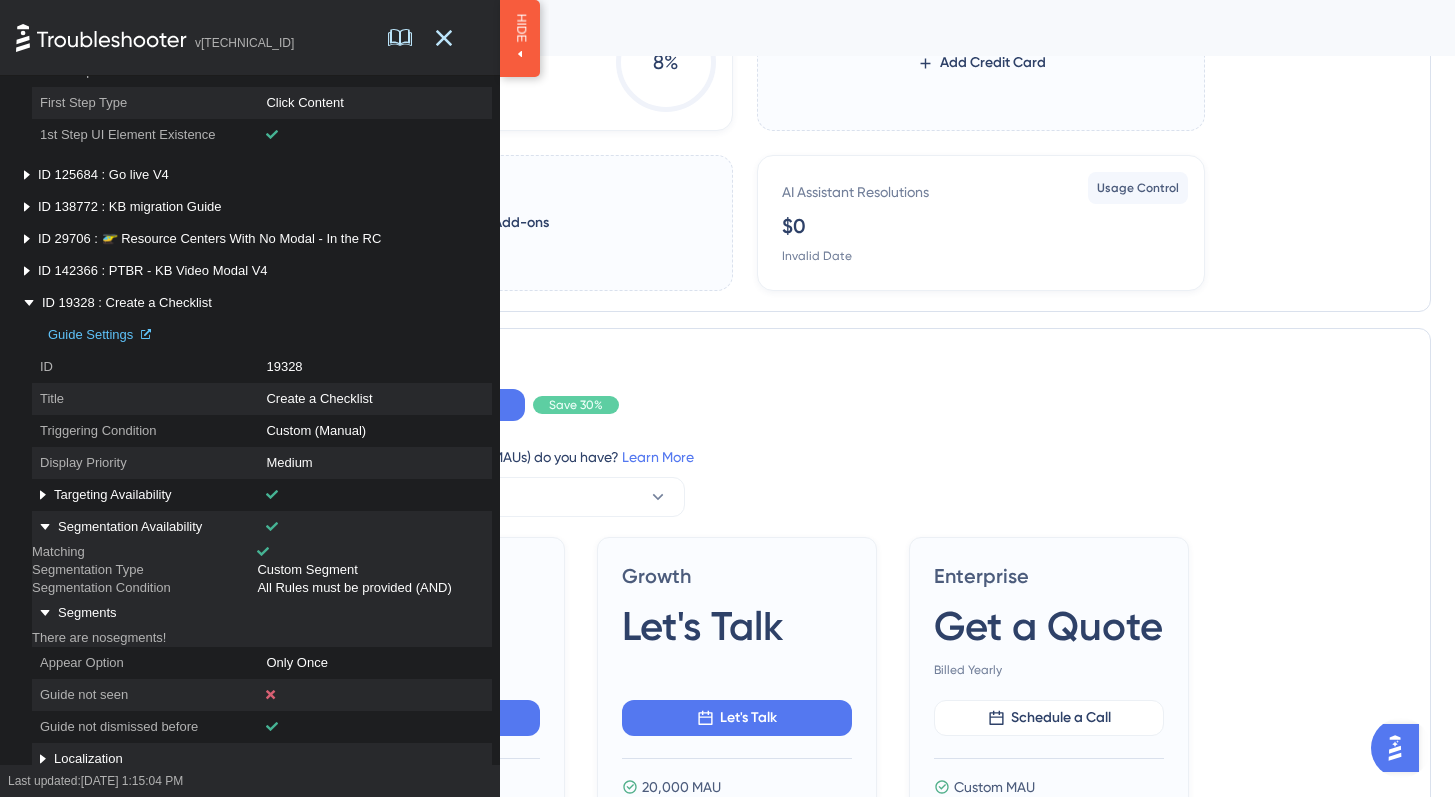 click on "ID 29706 : 🚁 Resource Centers With No Modal - In the RC" at bounding box center [258, 239] 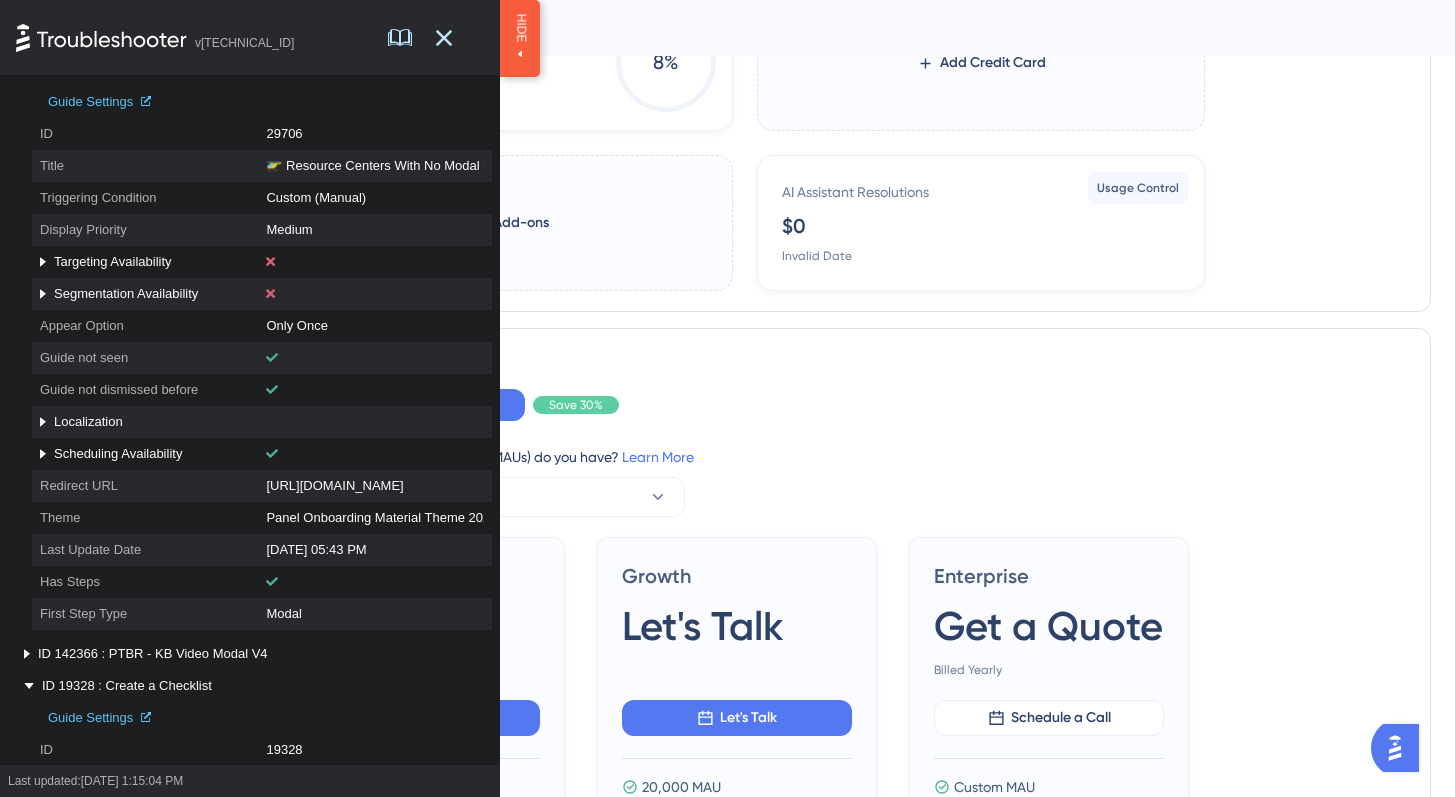 scroll, scrollTop: 1935, scrollLeft: 0, axis: vertical 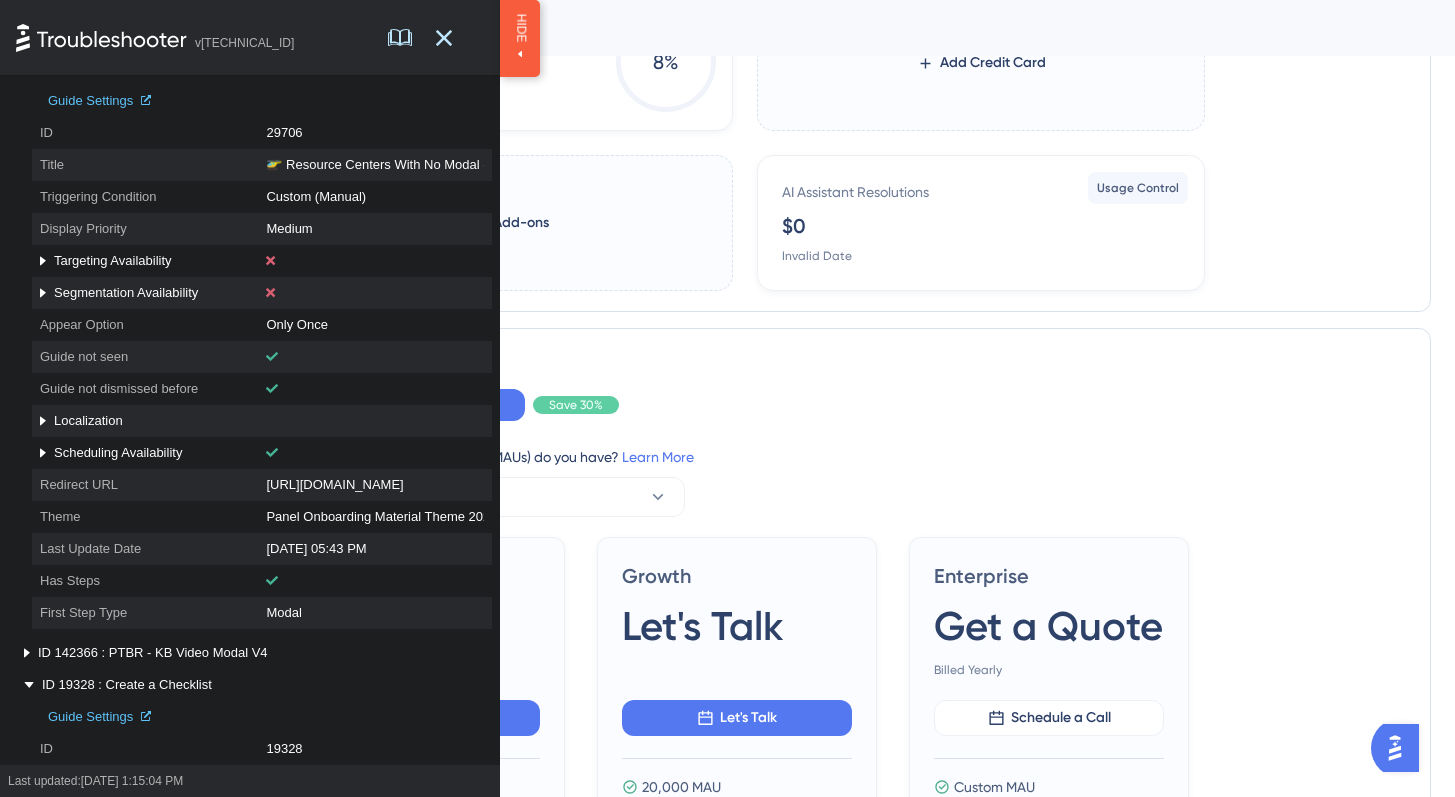click 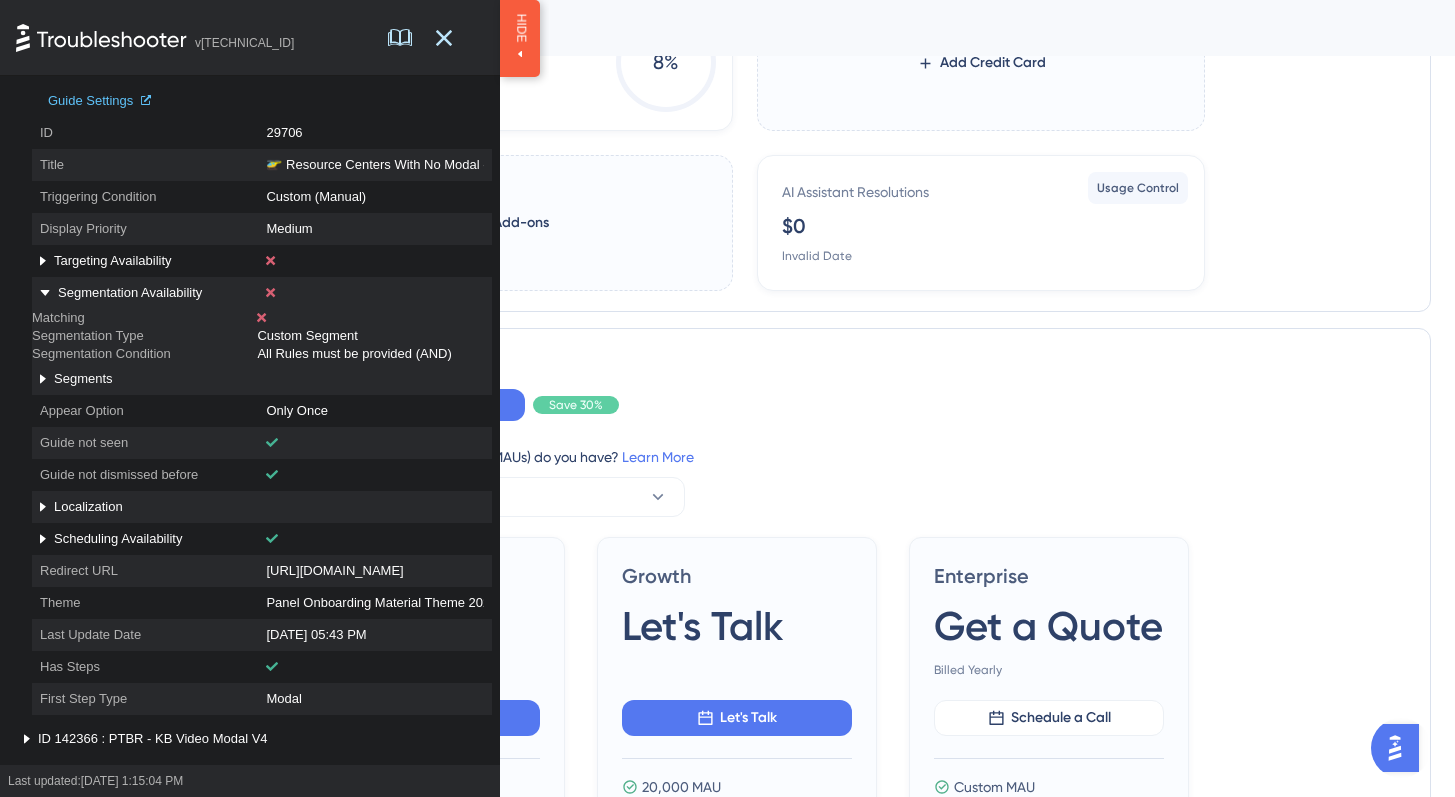 click 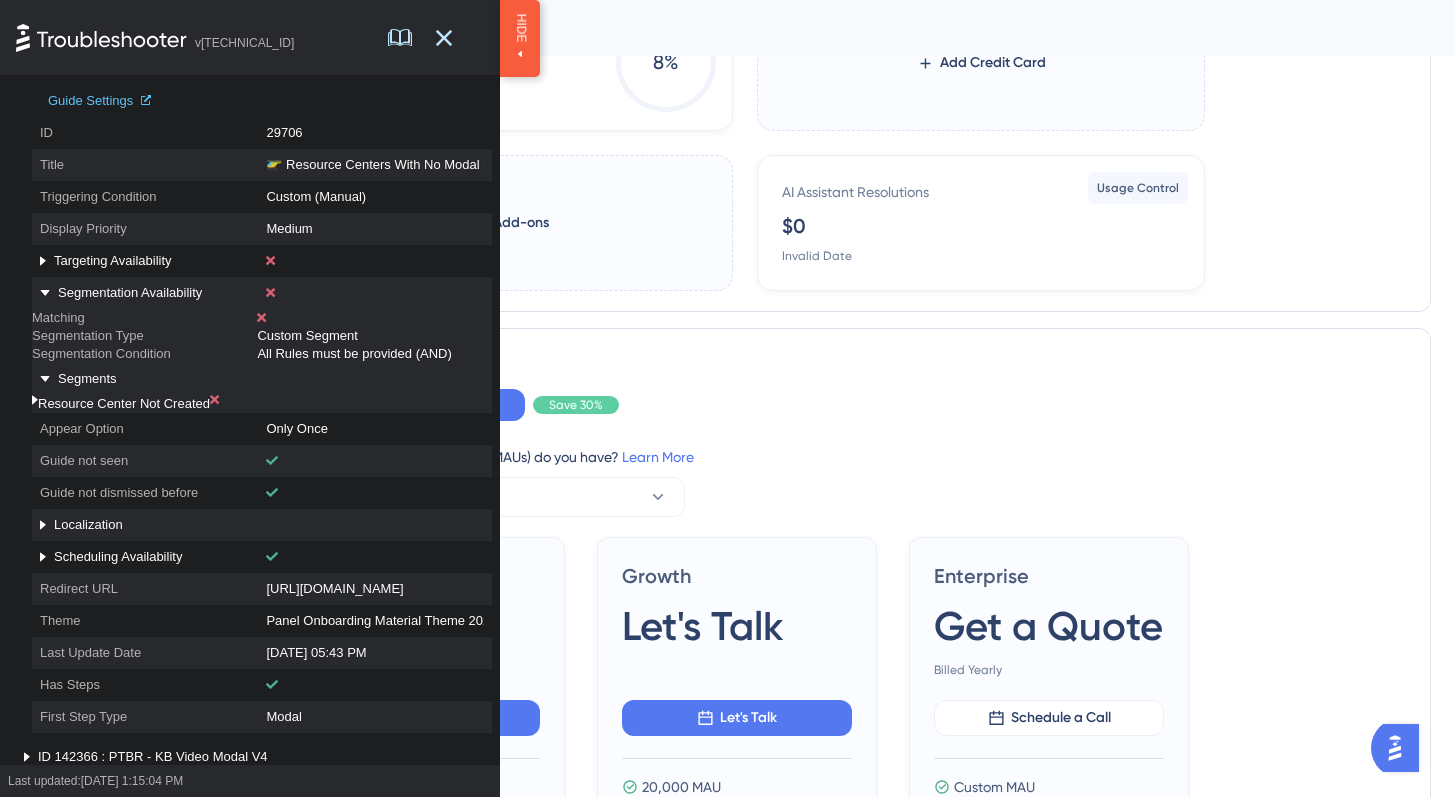 click 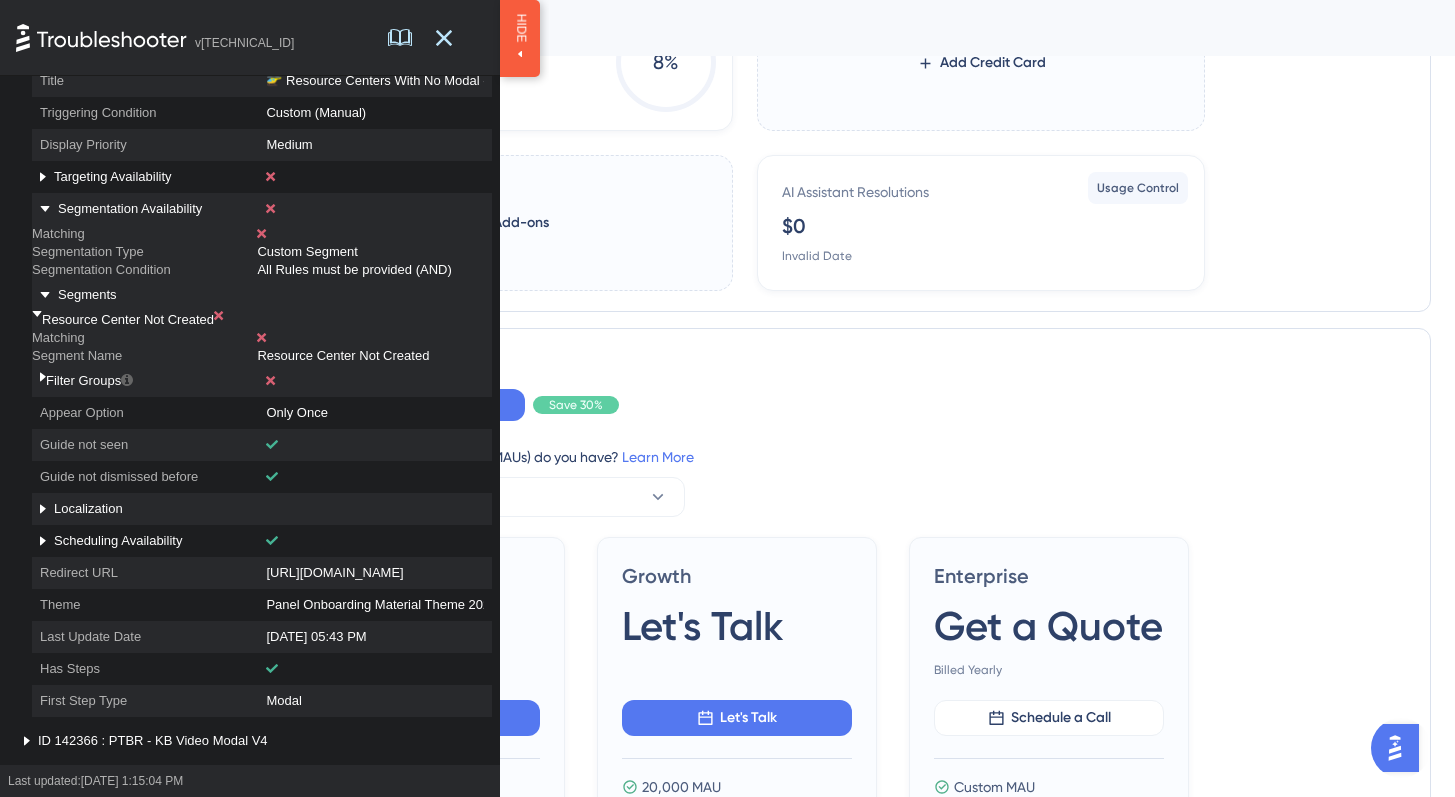 scroll, scrollTop: 2056, scrollLeft: 0, axis: vertical 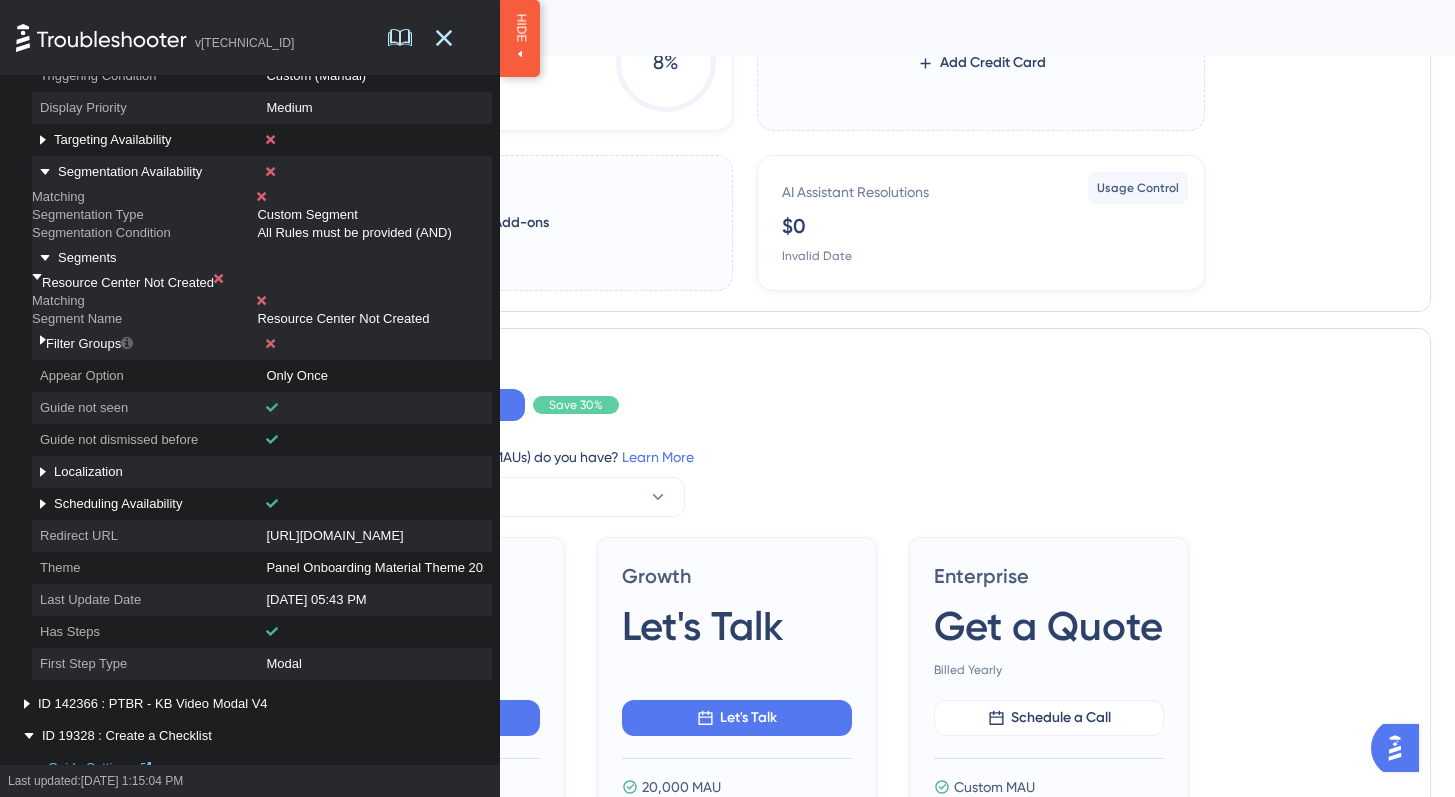 click 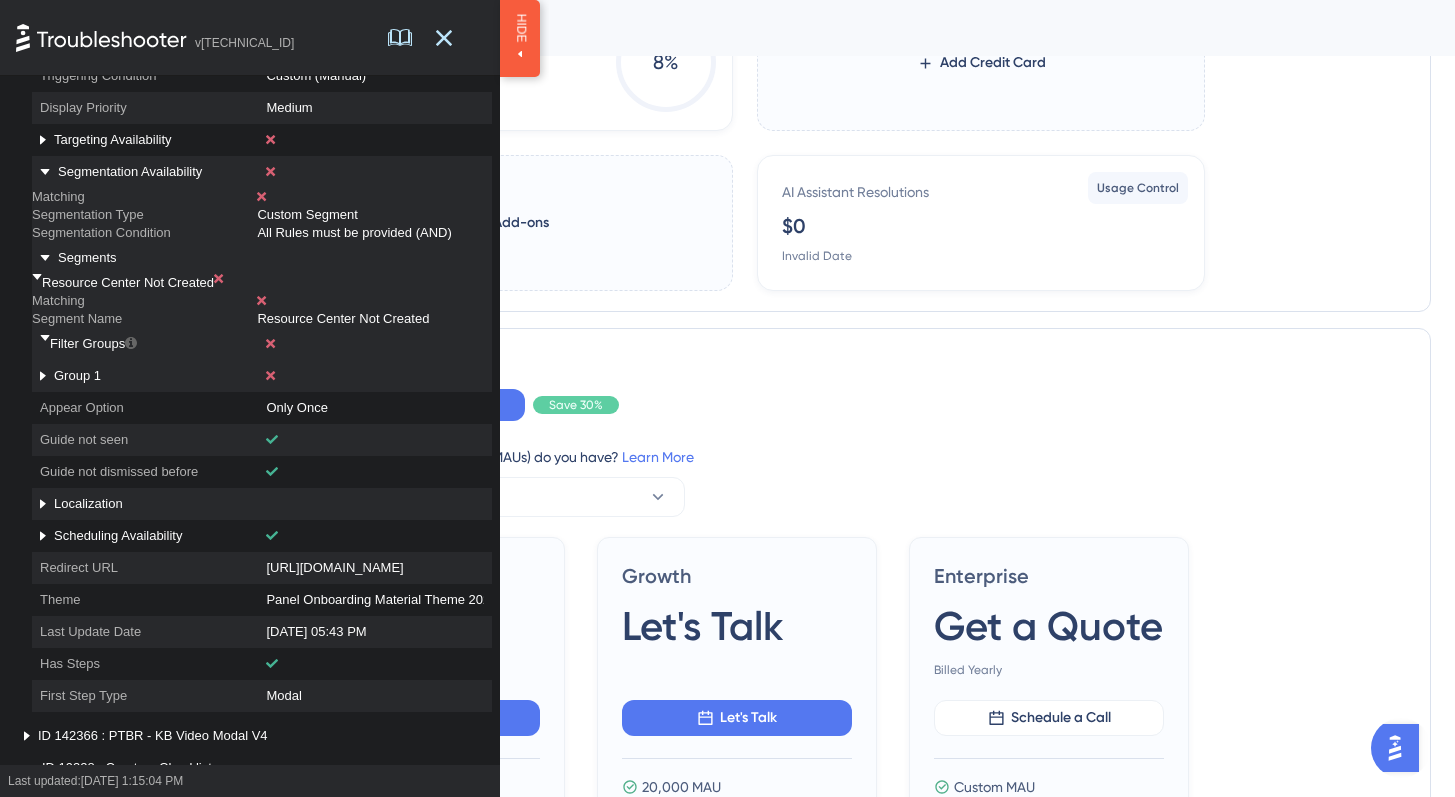 scroll, scrollTop: 2078, scrollLeft: 0, axis: vertical 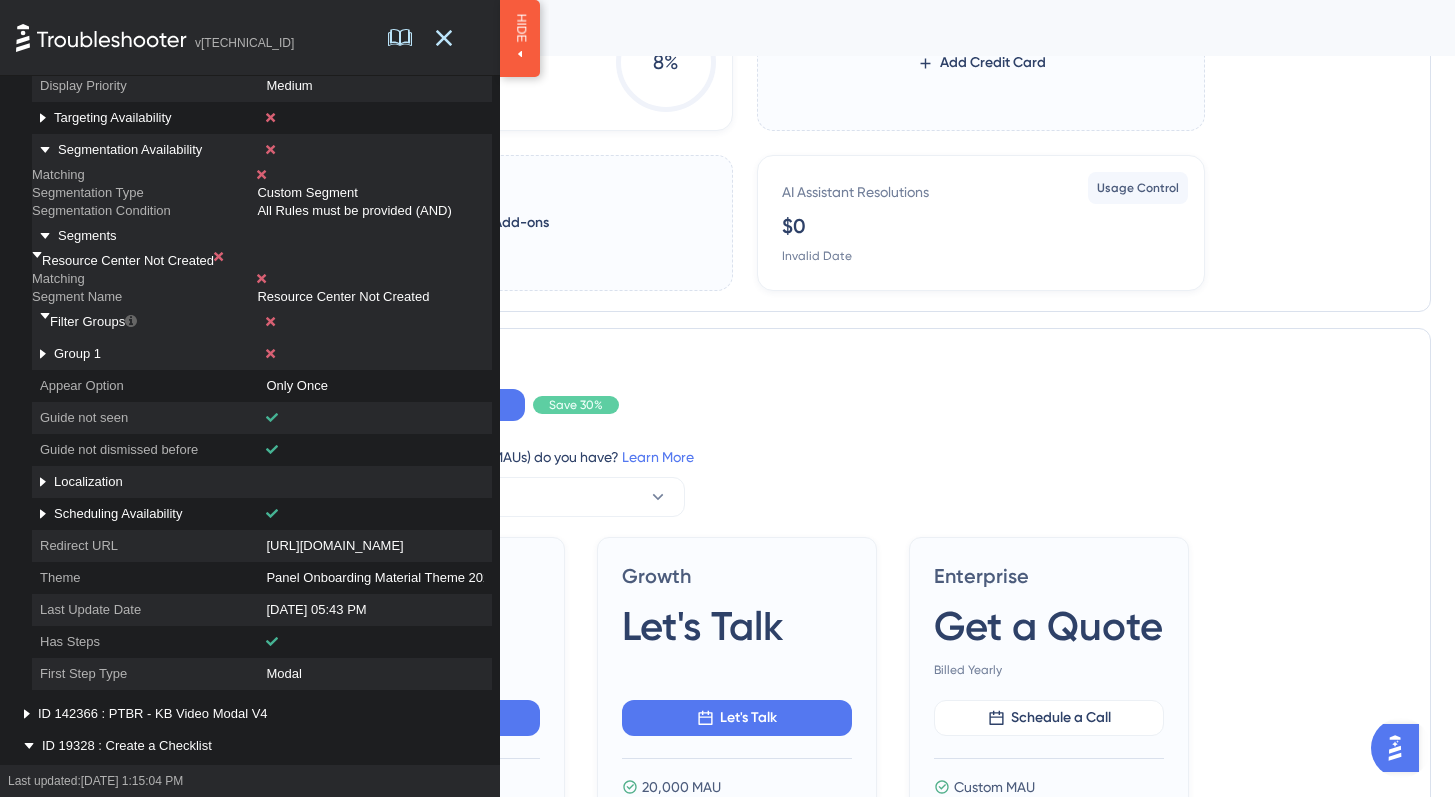 click 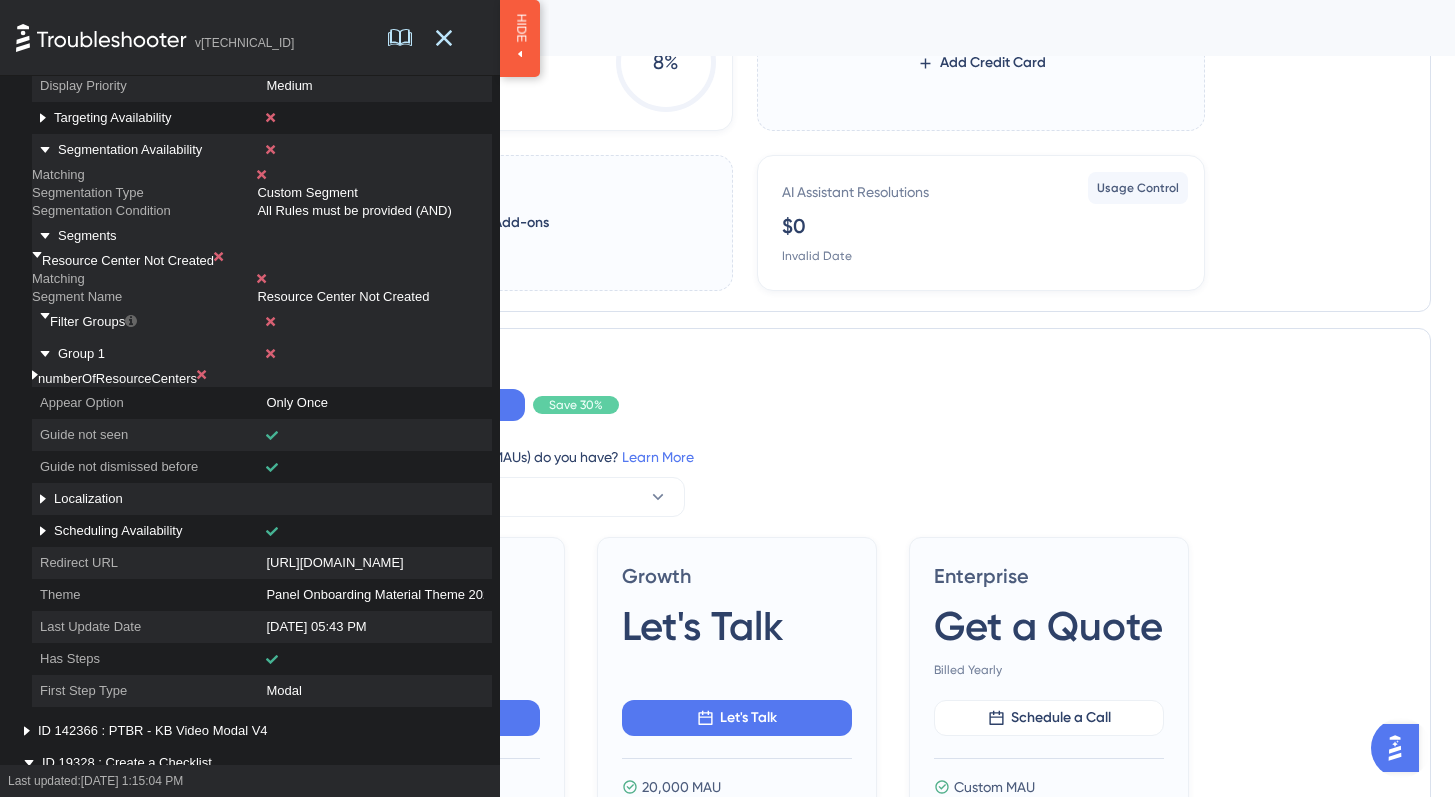 scroll, scrollTop: 2121, scrollLeft: 0, axis: vertical 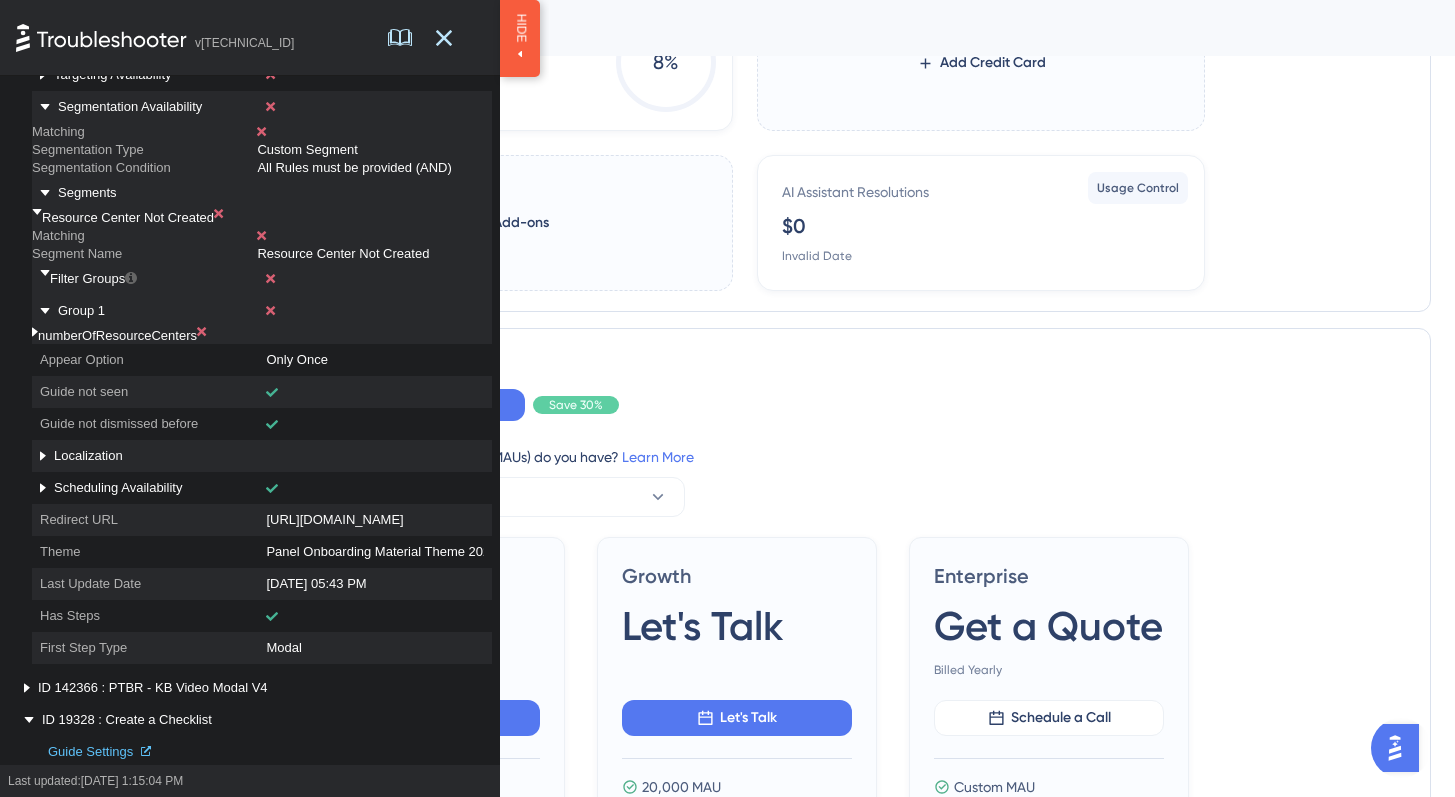 click 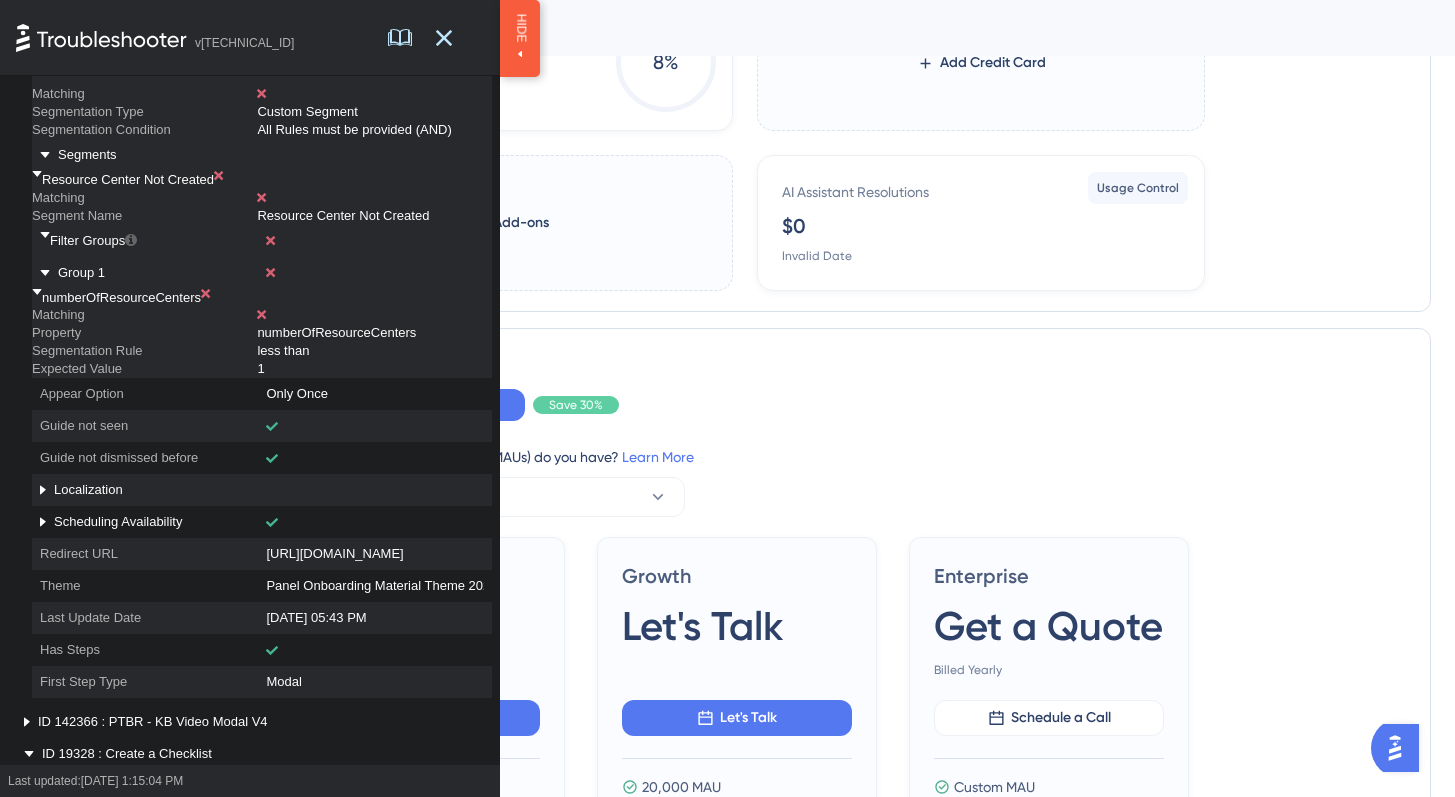 scroll, scrollTop: 2139, scrollLeft: 0, axis: vertical 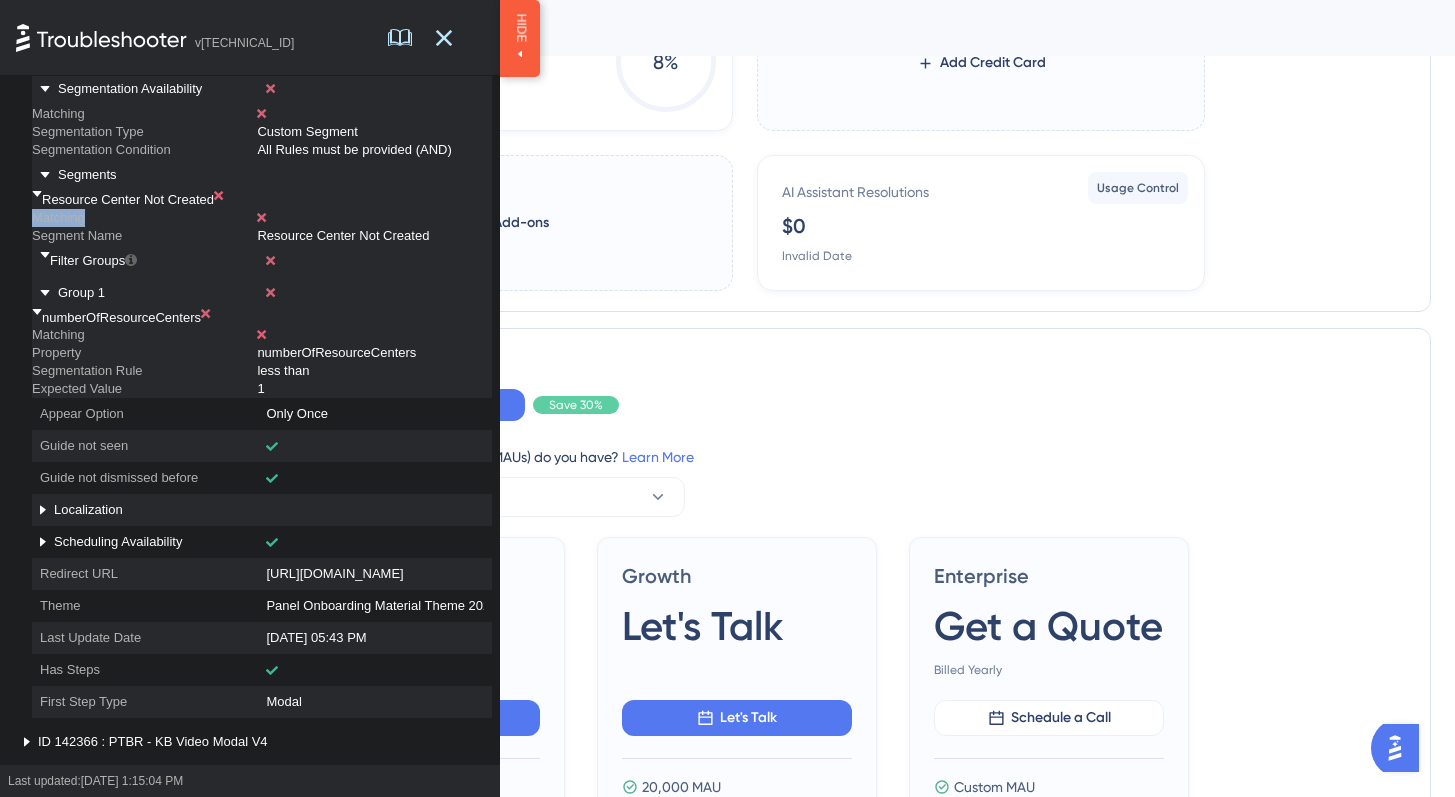 drag, startPoint x: 77, startPoint y: 310, endPoint x: 138, endPoint y: 308, distance: 61.03278 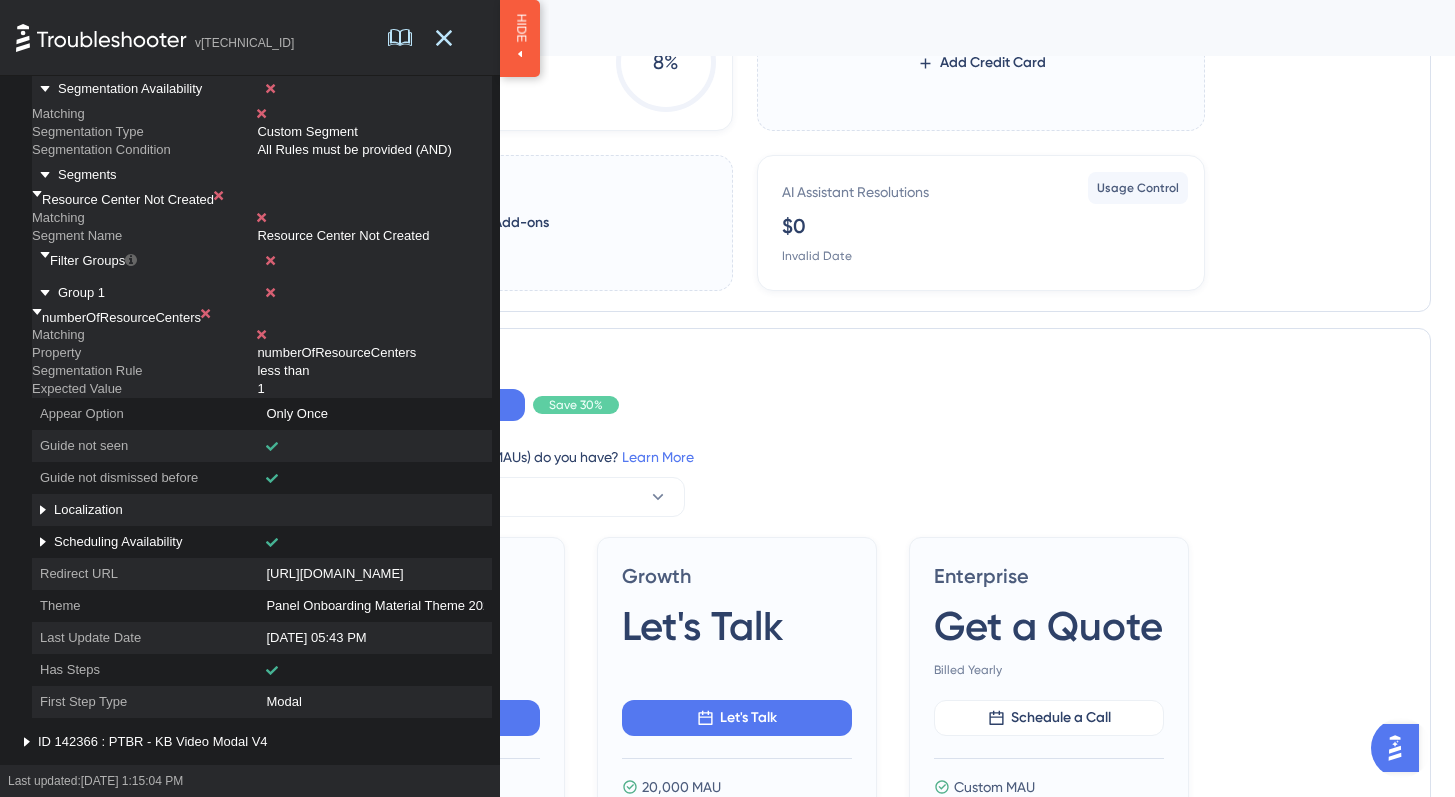 click 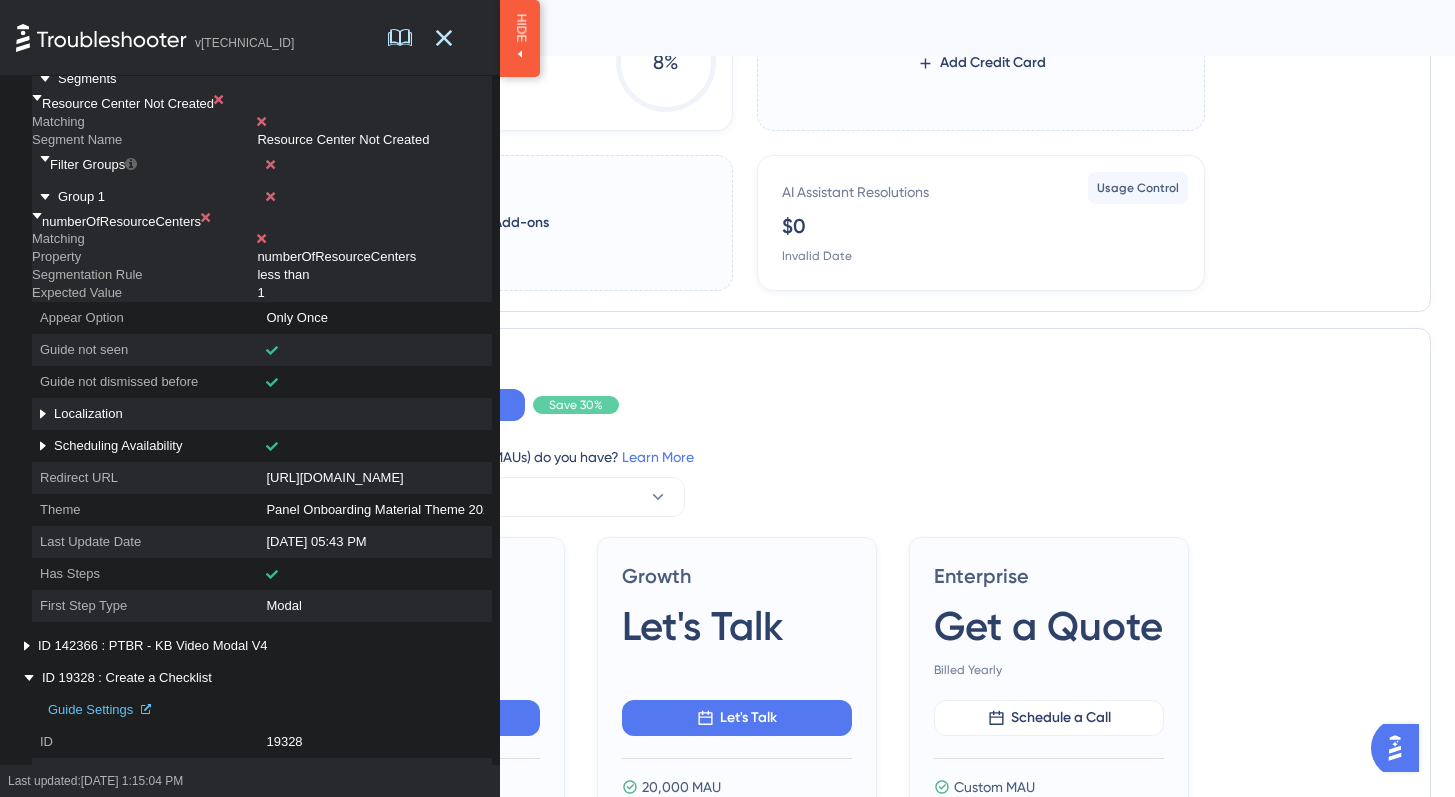 scroll, scrollTop: 2172, scrollLeft: 0, axis: vertical 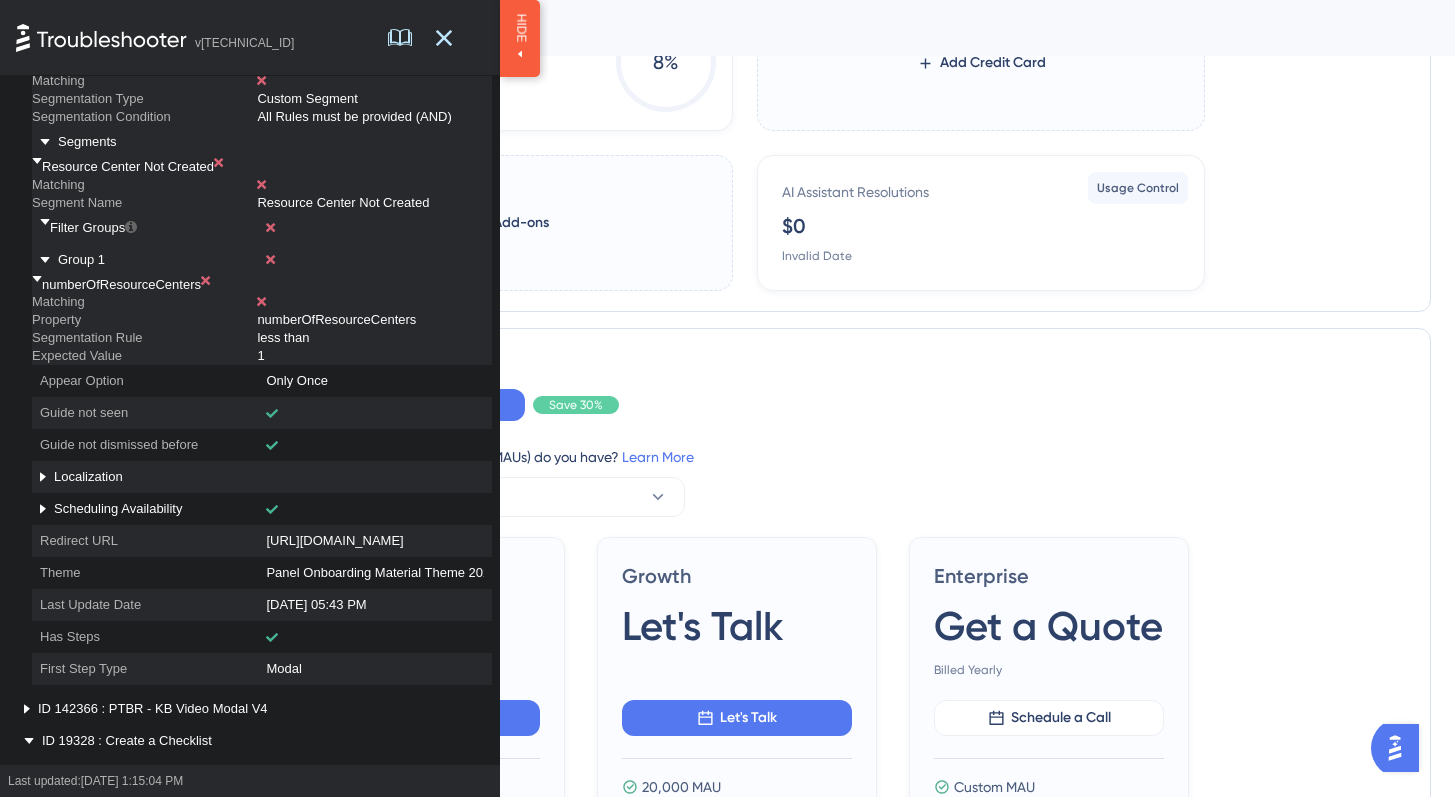 click 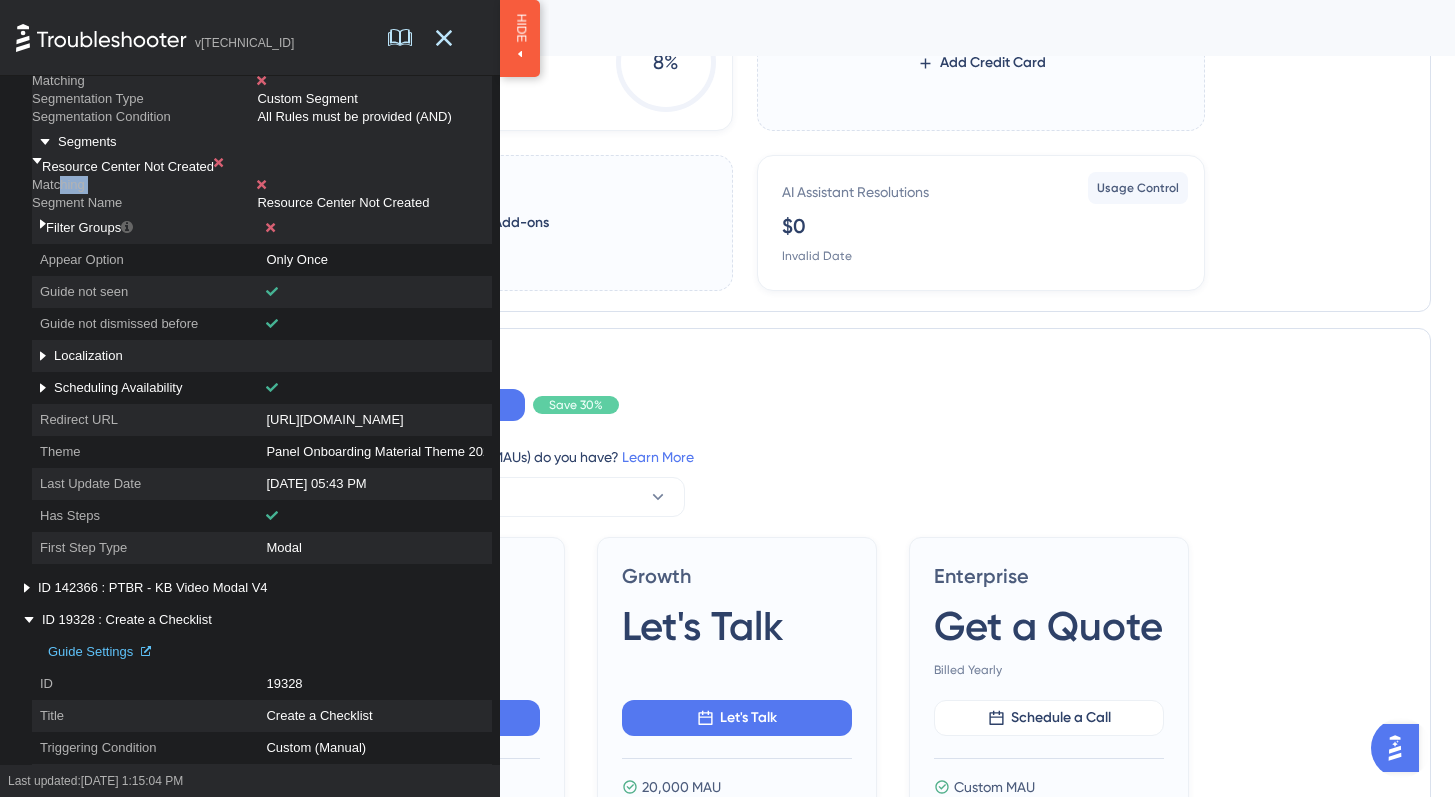 drag, startPoint x: 99, startPoint y: 274, endPoint x: 282, endPoint y: 274, distance: 183 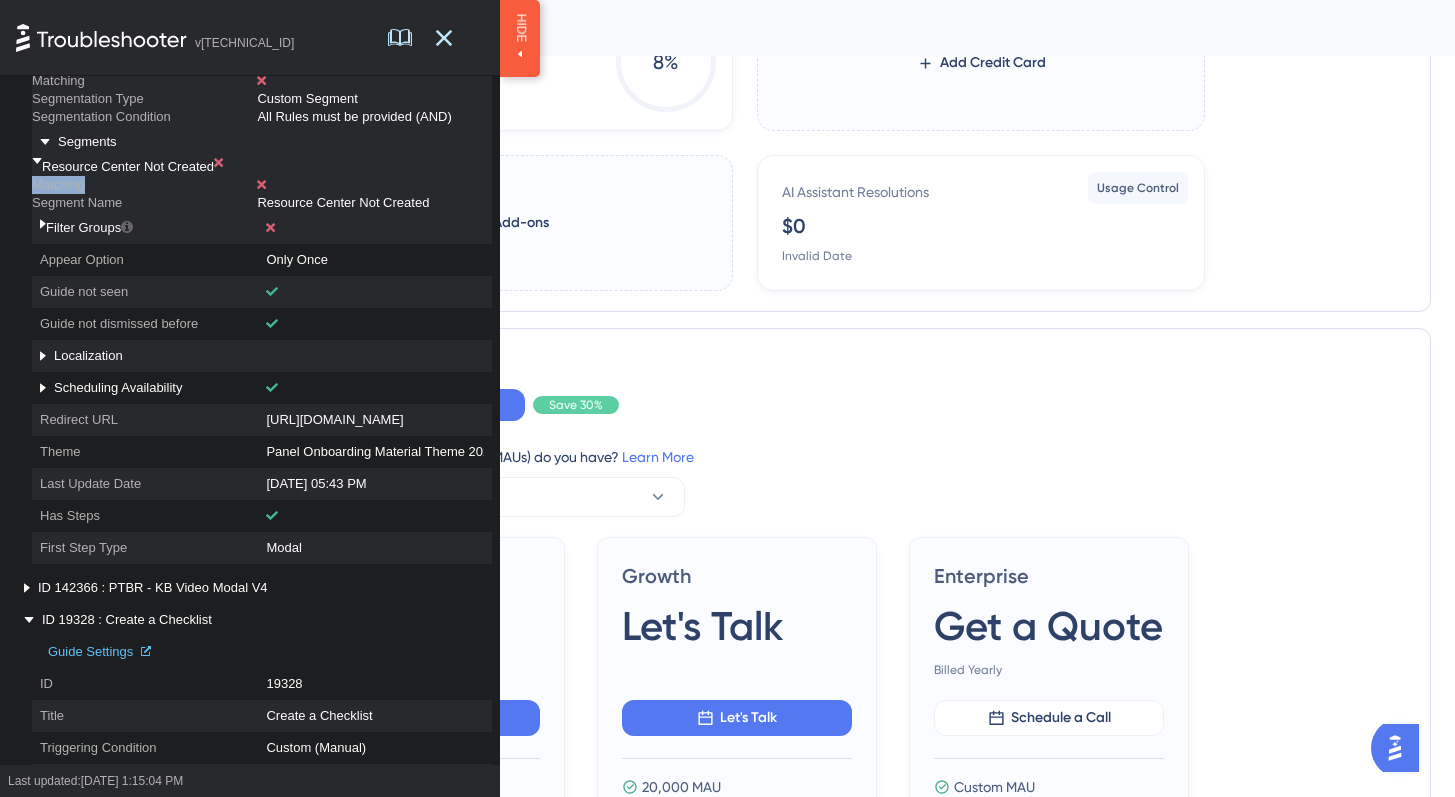 drag, startPoint x: 74, startPoint y: 275, endPoint x: 153, endPoint y: 275, distance: 79 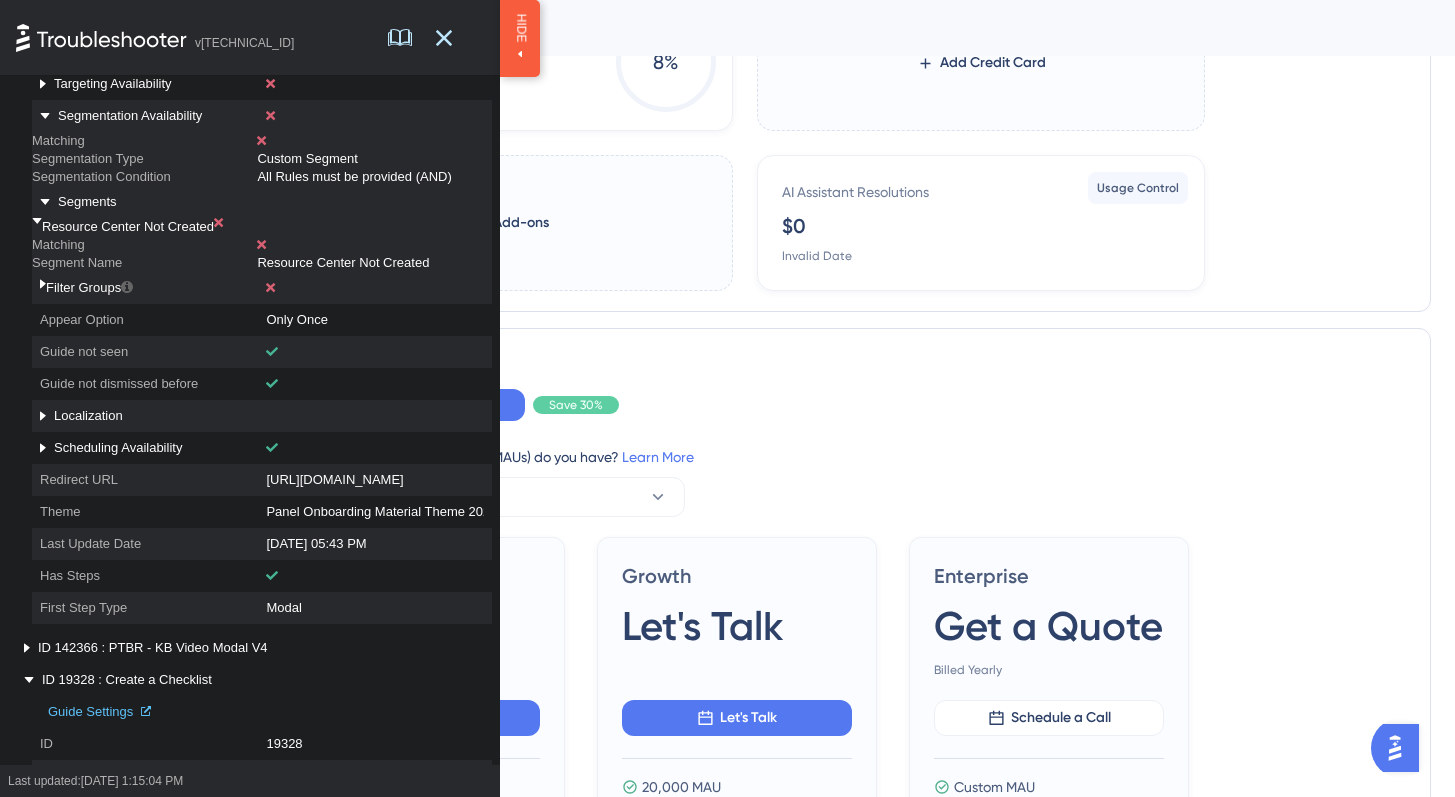 scroll, scrollTop: 2105, scrollLeft: 0, axis: vertical 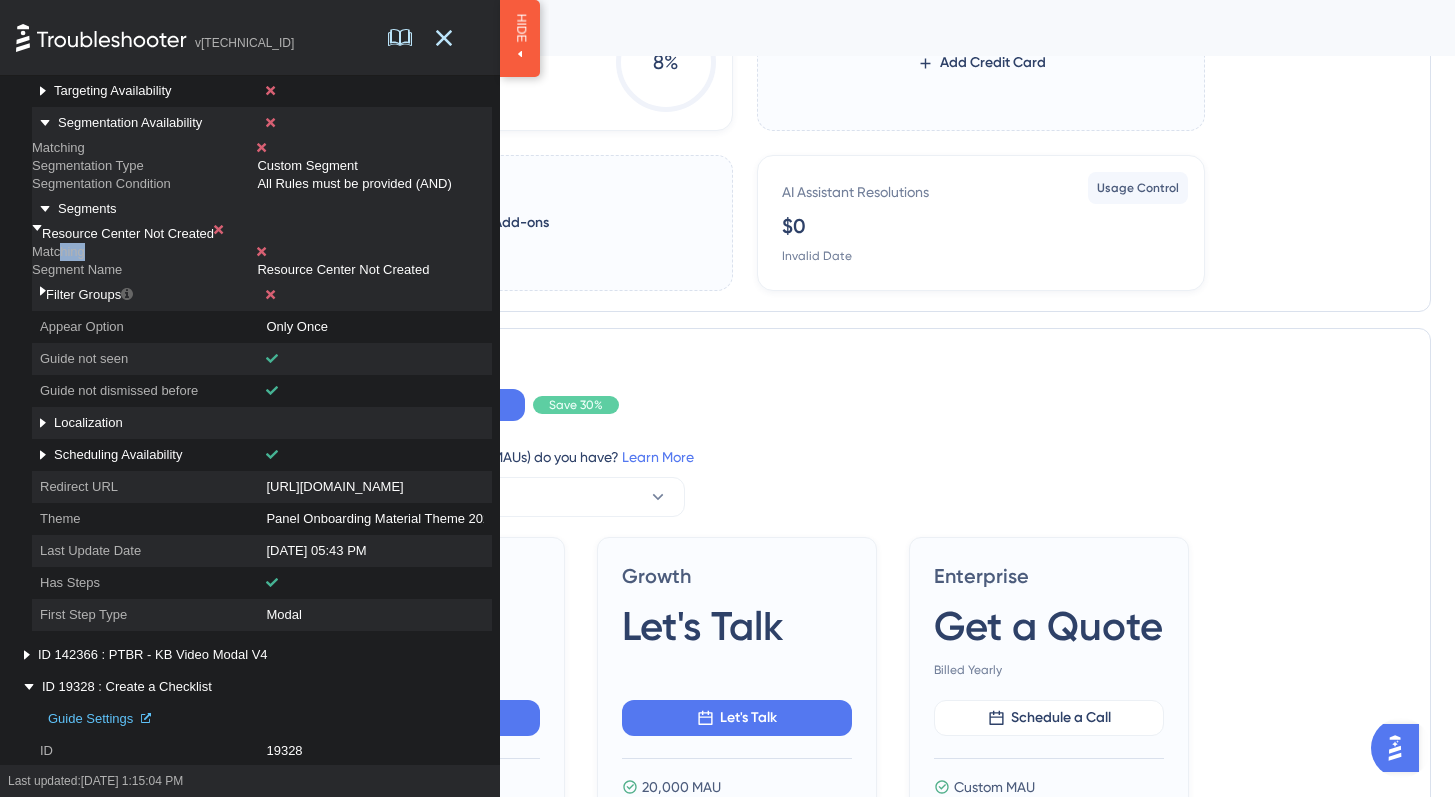 drag, startPoint x: 104, startPoint y: 343, endPoint x: 125, endPoint y: 343, distance: 21 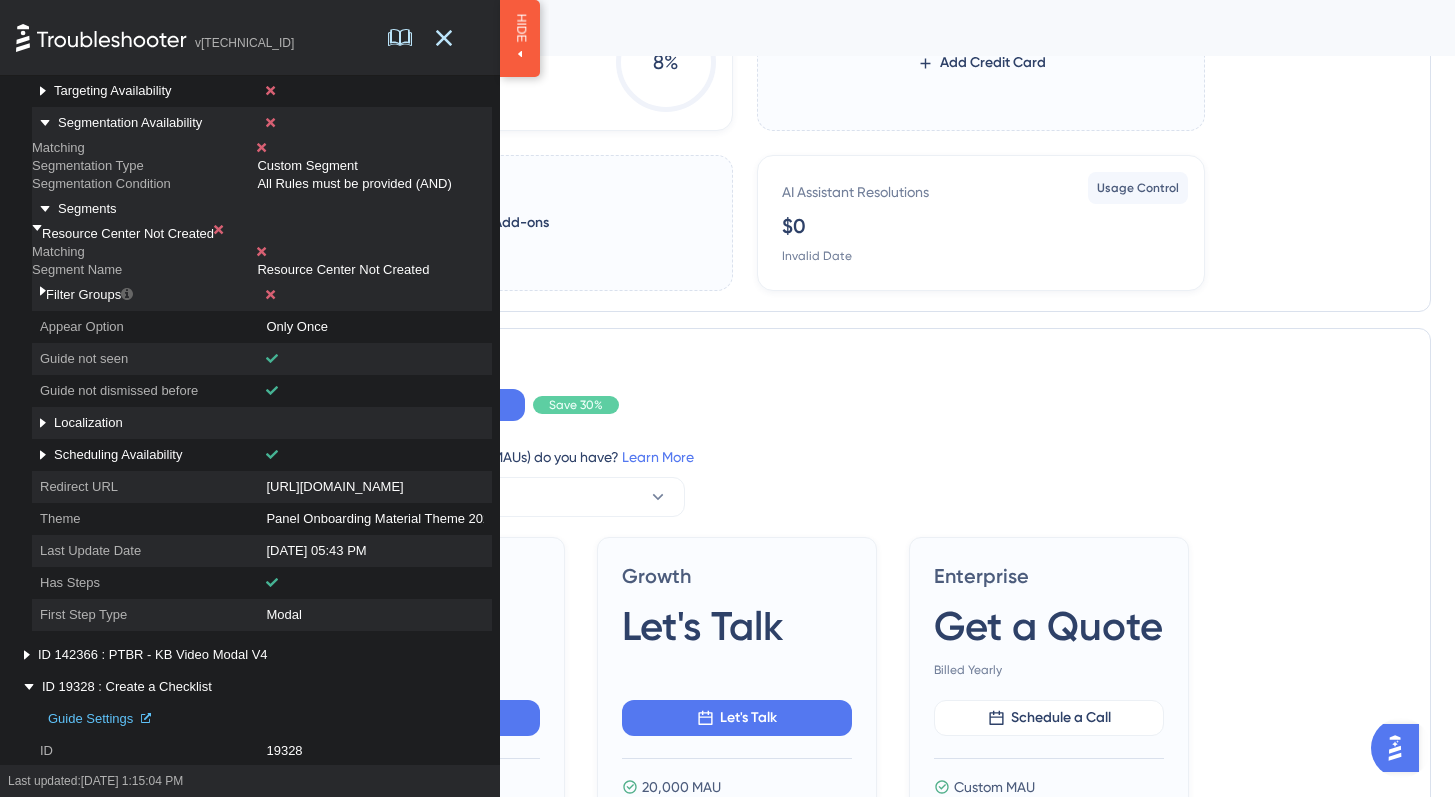click 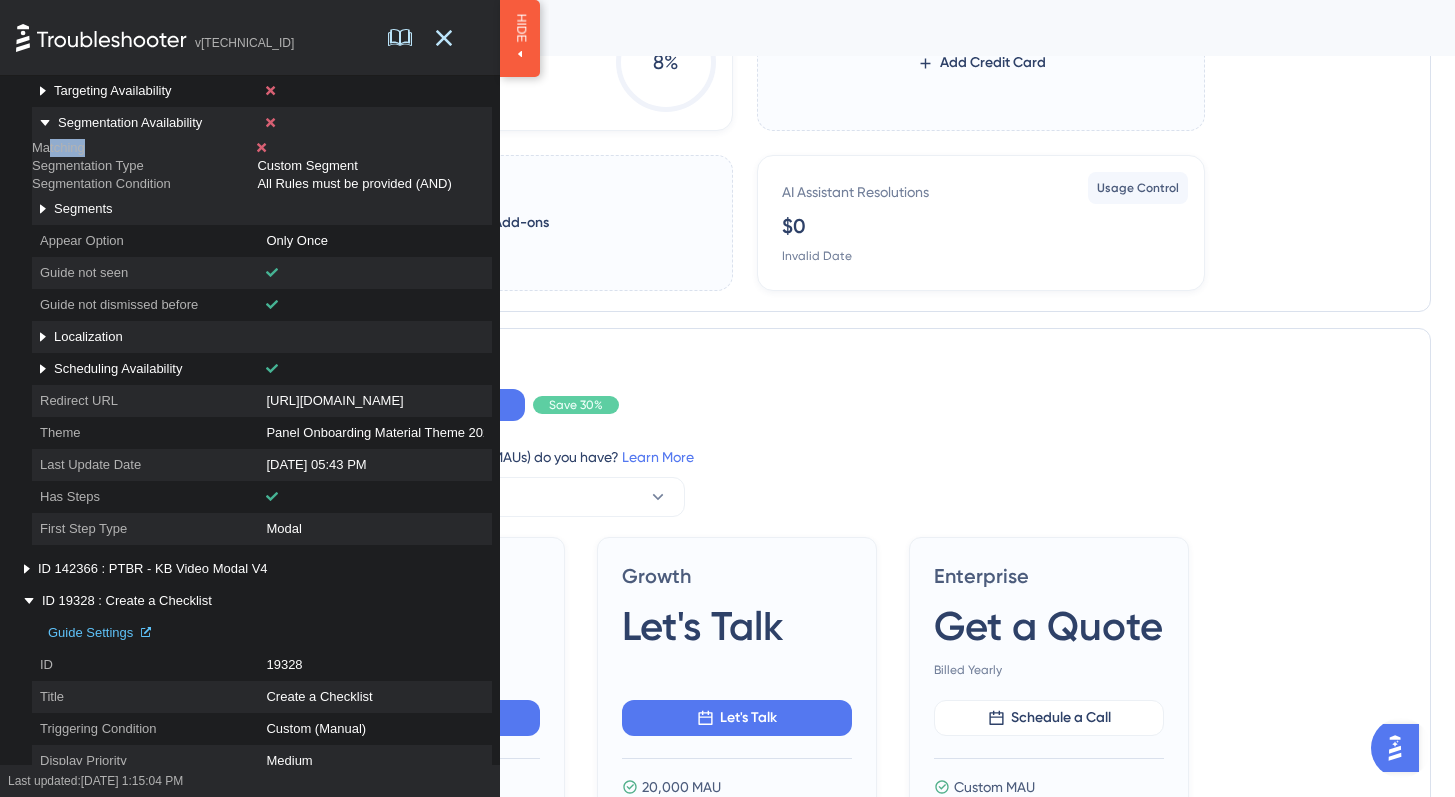 drag, startPoint x: 63, startPoint y: 185, endPoint x: 114, endPoint y: 185, distance: 51 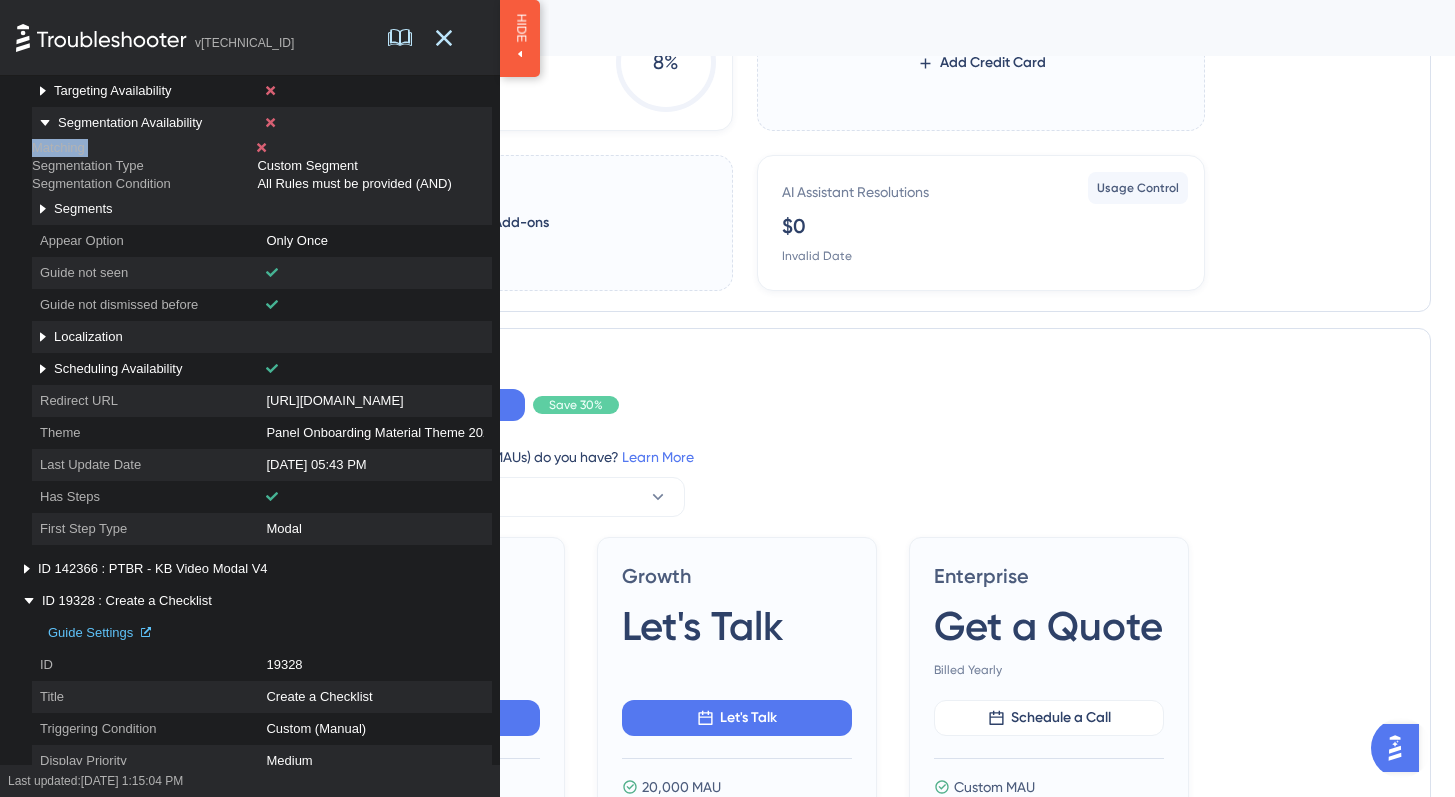 drag, startPoint x: 49, startPoint y: 180, endPoint x: 268, endPoint y: 179, distance: 219.00229 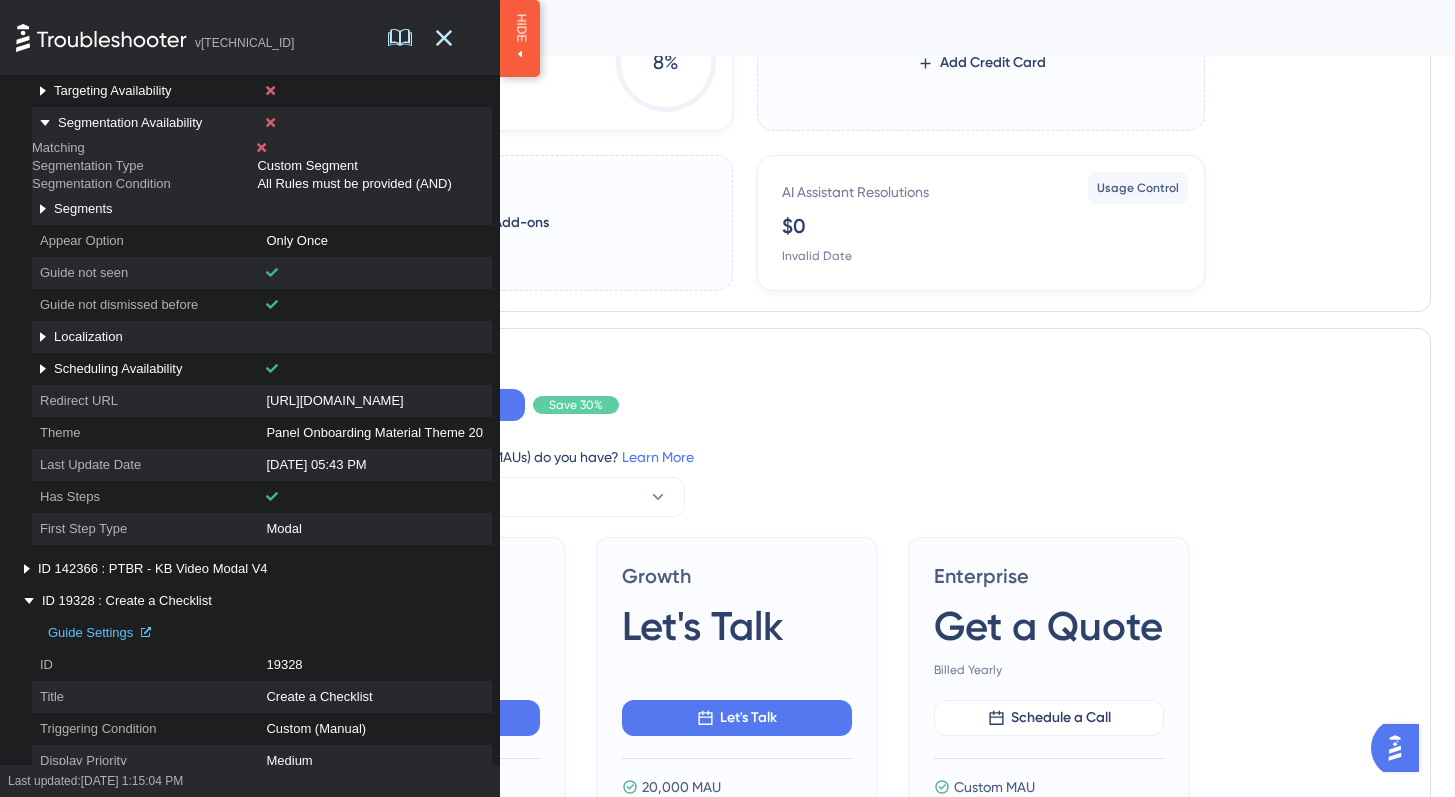 click 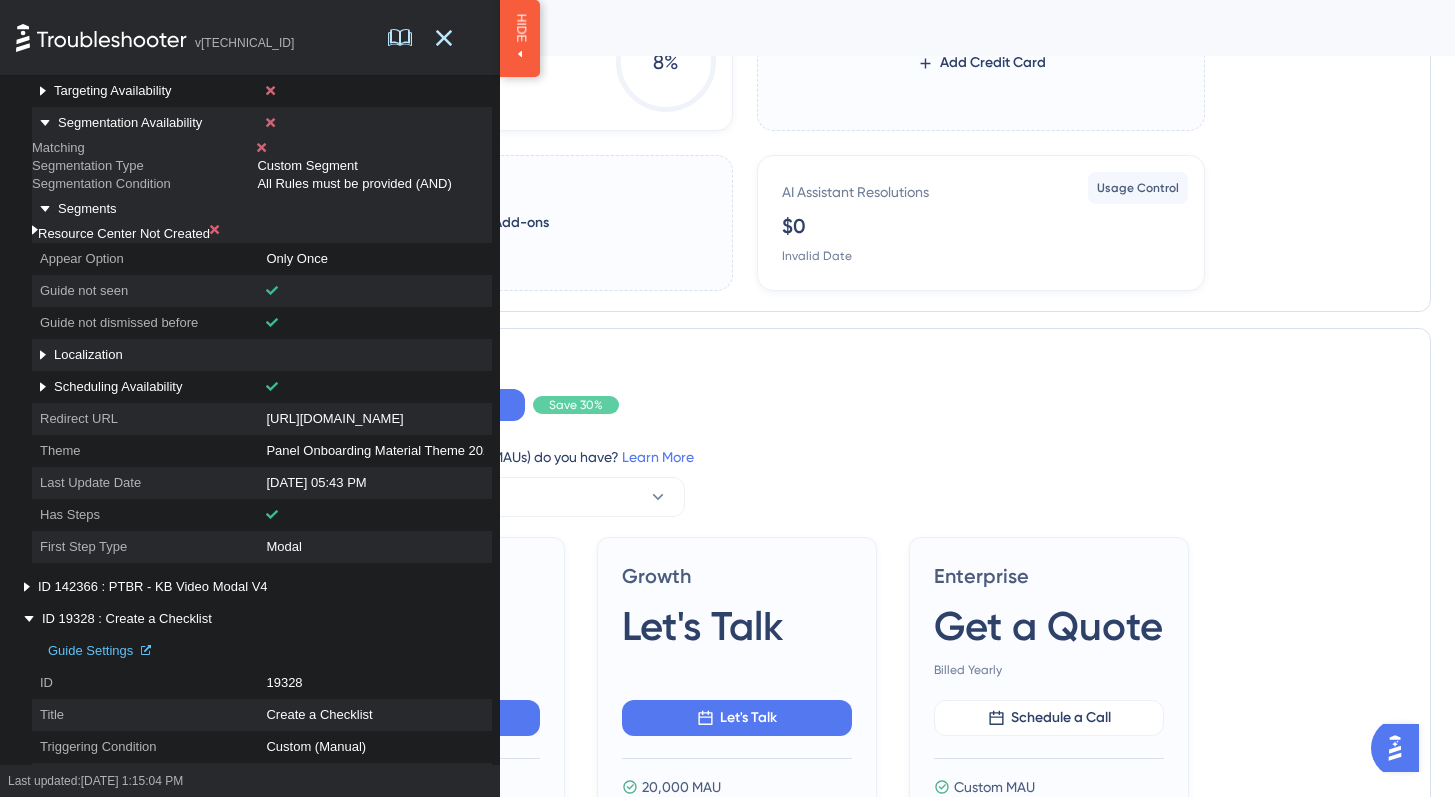 click 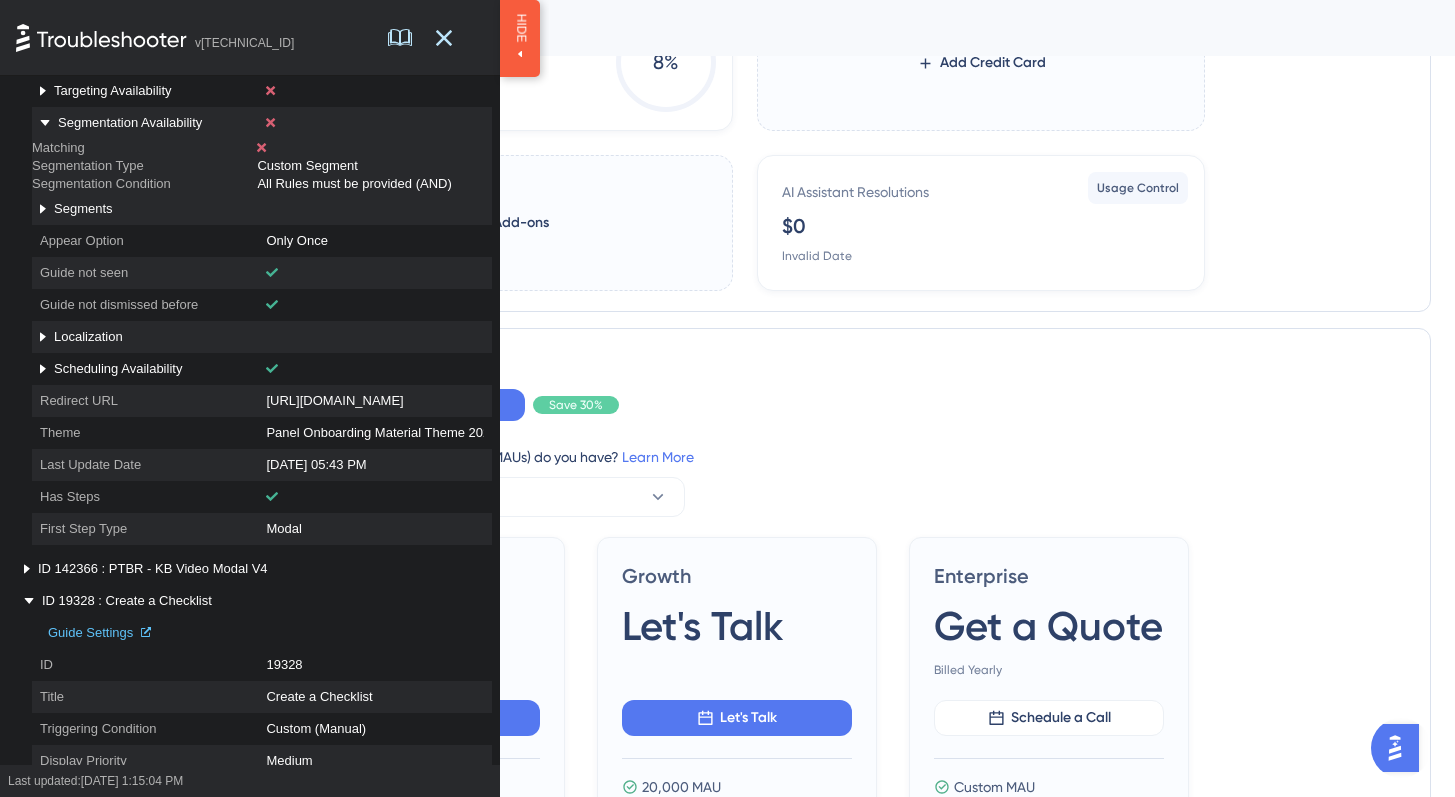 click 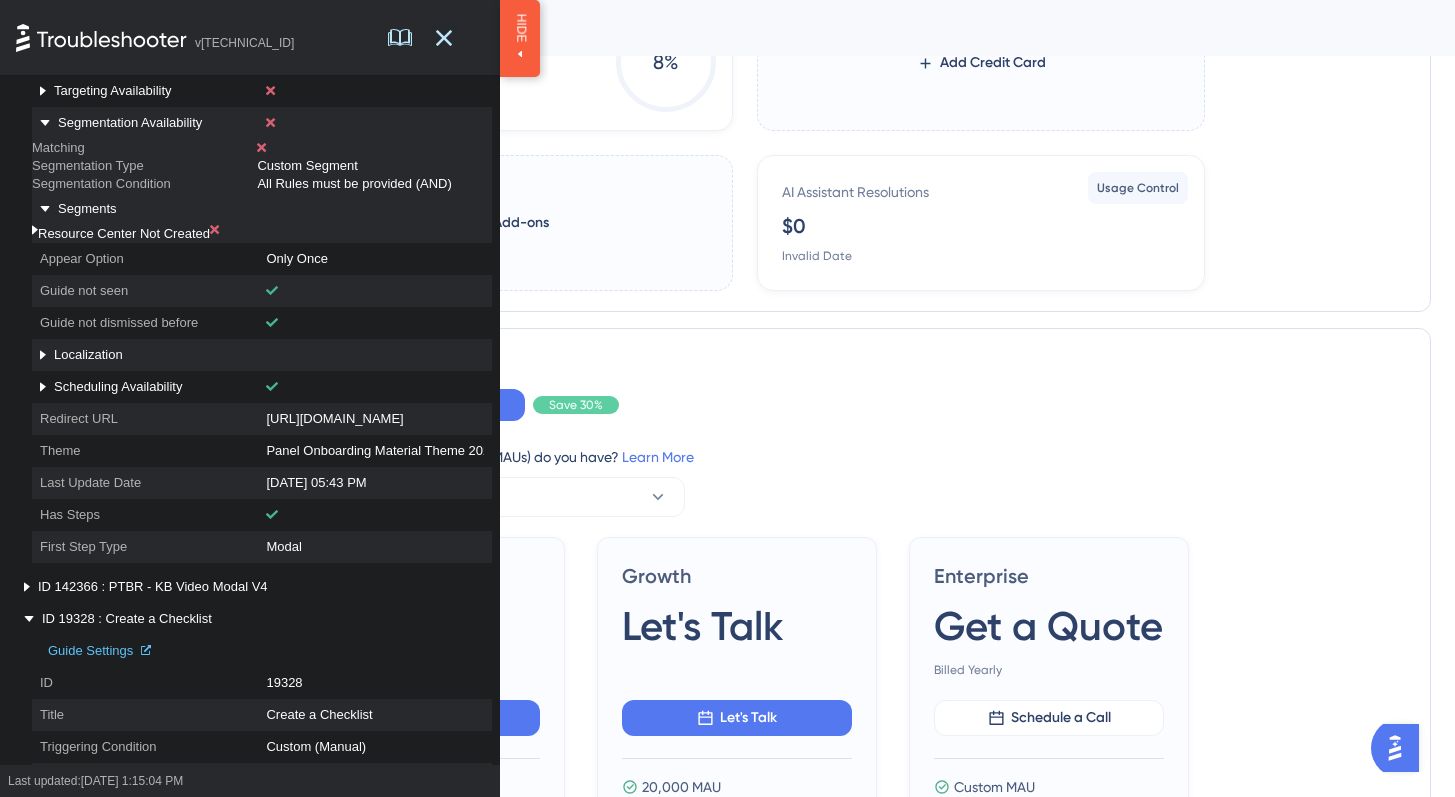 click 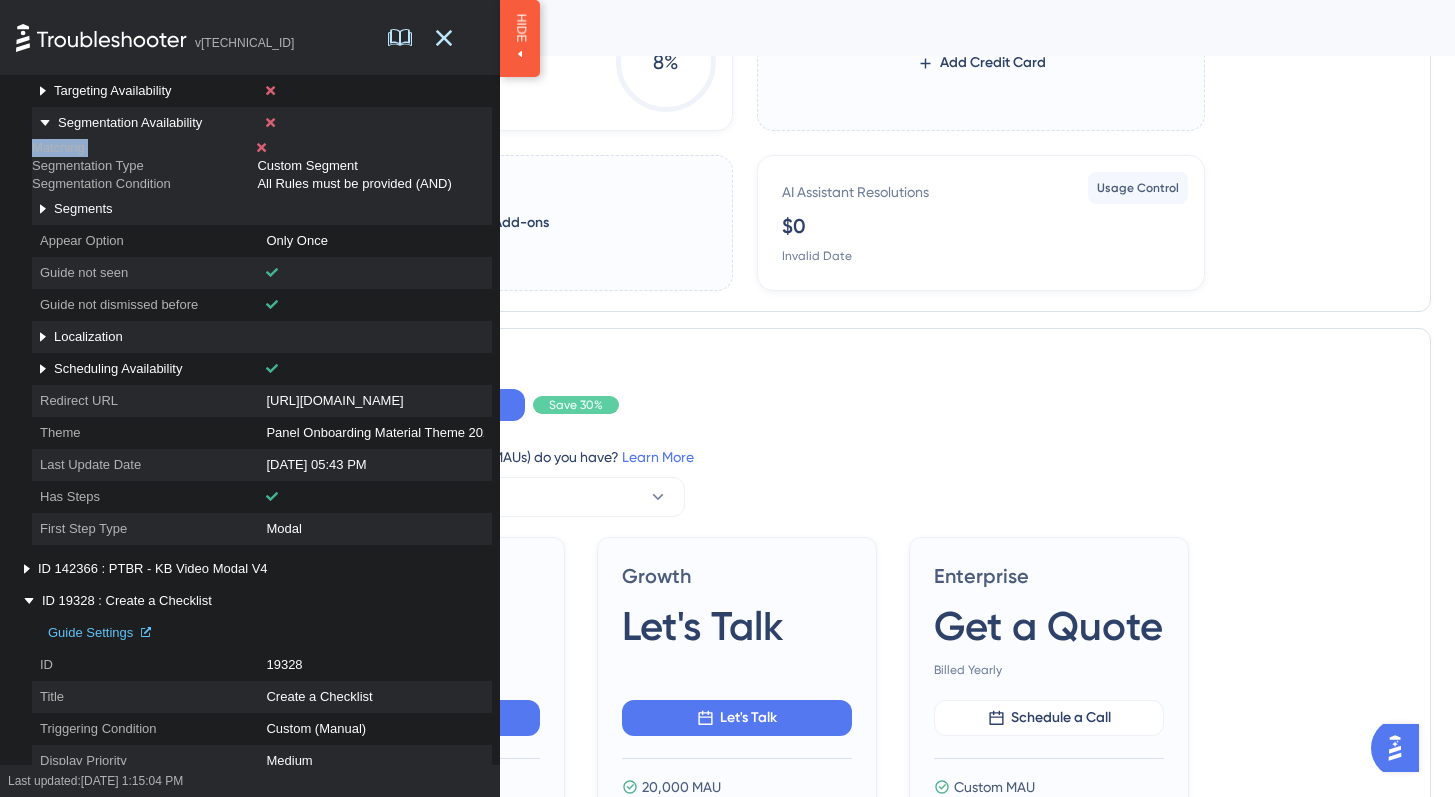 drag, startPoint x: 43, startPoint y: 186, endPoint x: 283, endPoint y: 183, distance: 240.01875 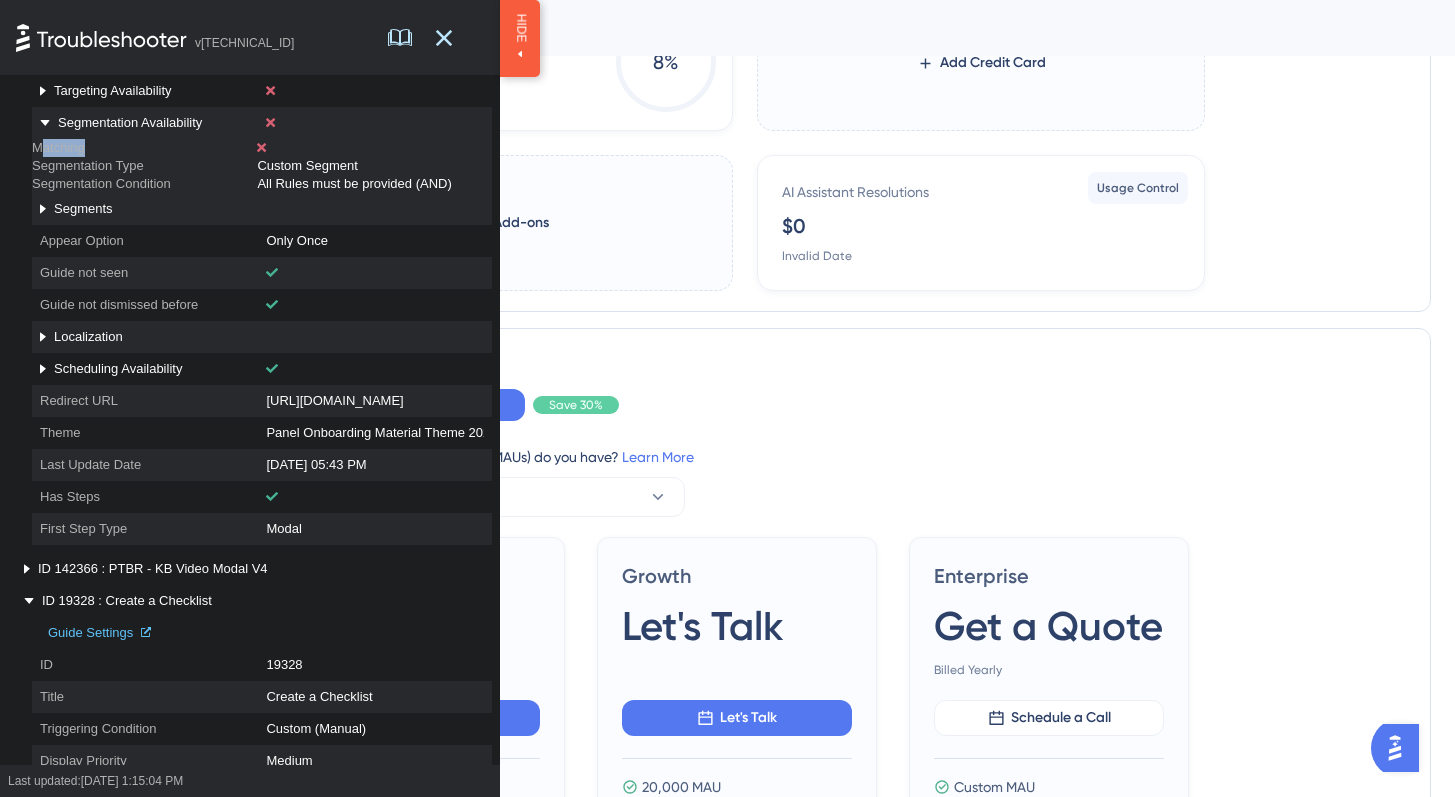 drag, startPoint x: 57, startPoint y: 178, endPoint x: 108, endPoint y: 178, distance: 51 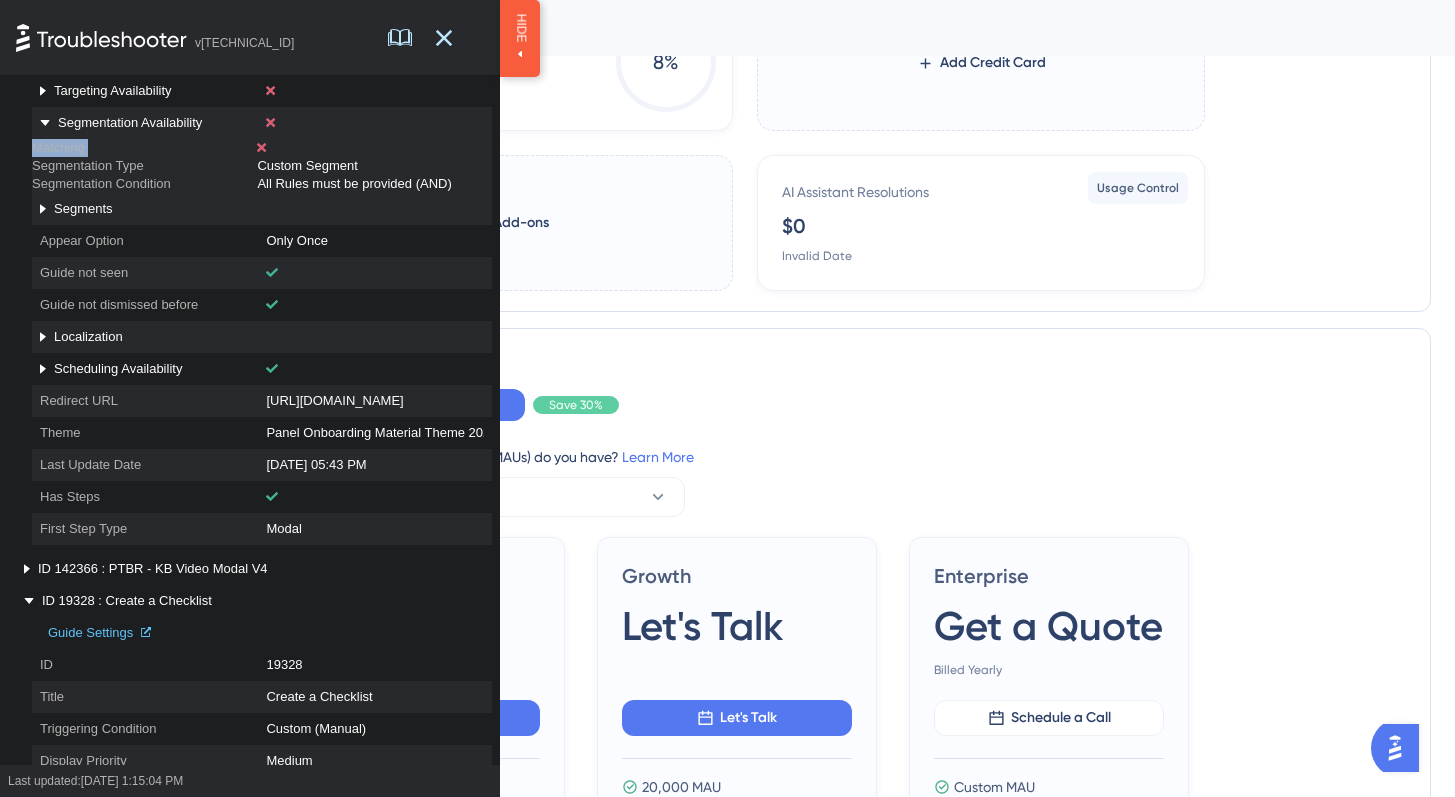 drag, startPoint x: 50, startPoint y: 179, endPoint x: 307, endPoint y: 184, distance: 257.04865 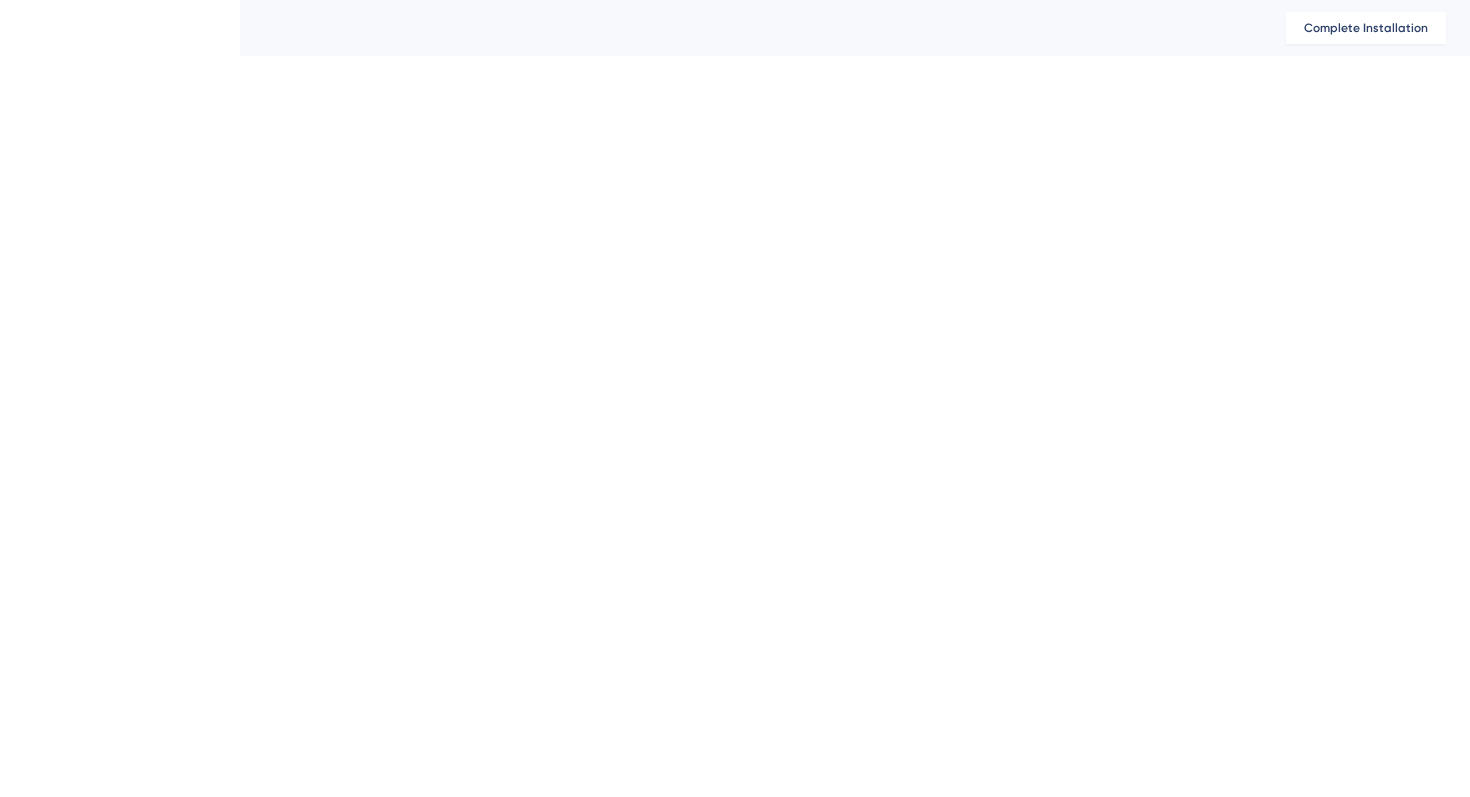 scroll, scrollTop: 0, scrollLeft: 0, axis: both 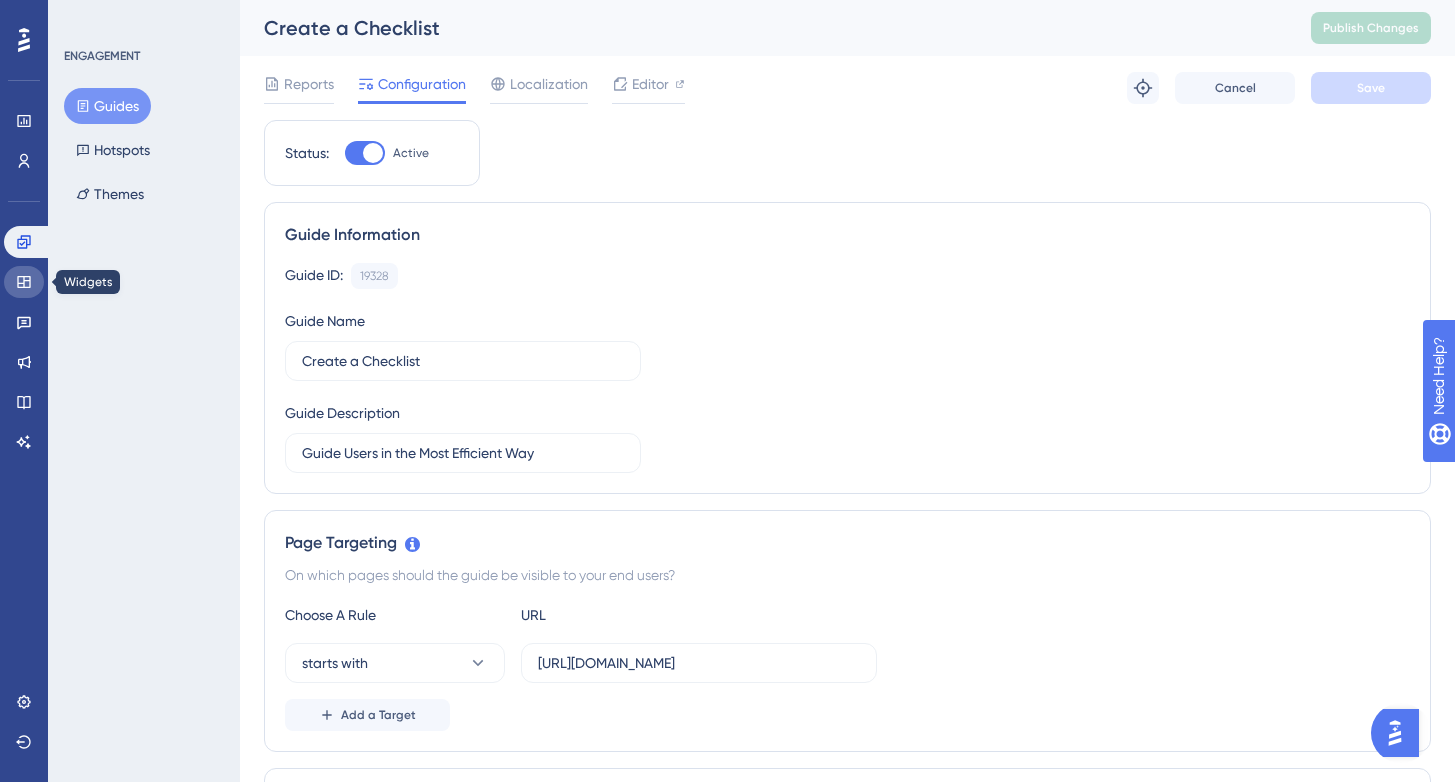click 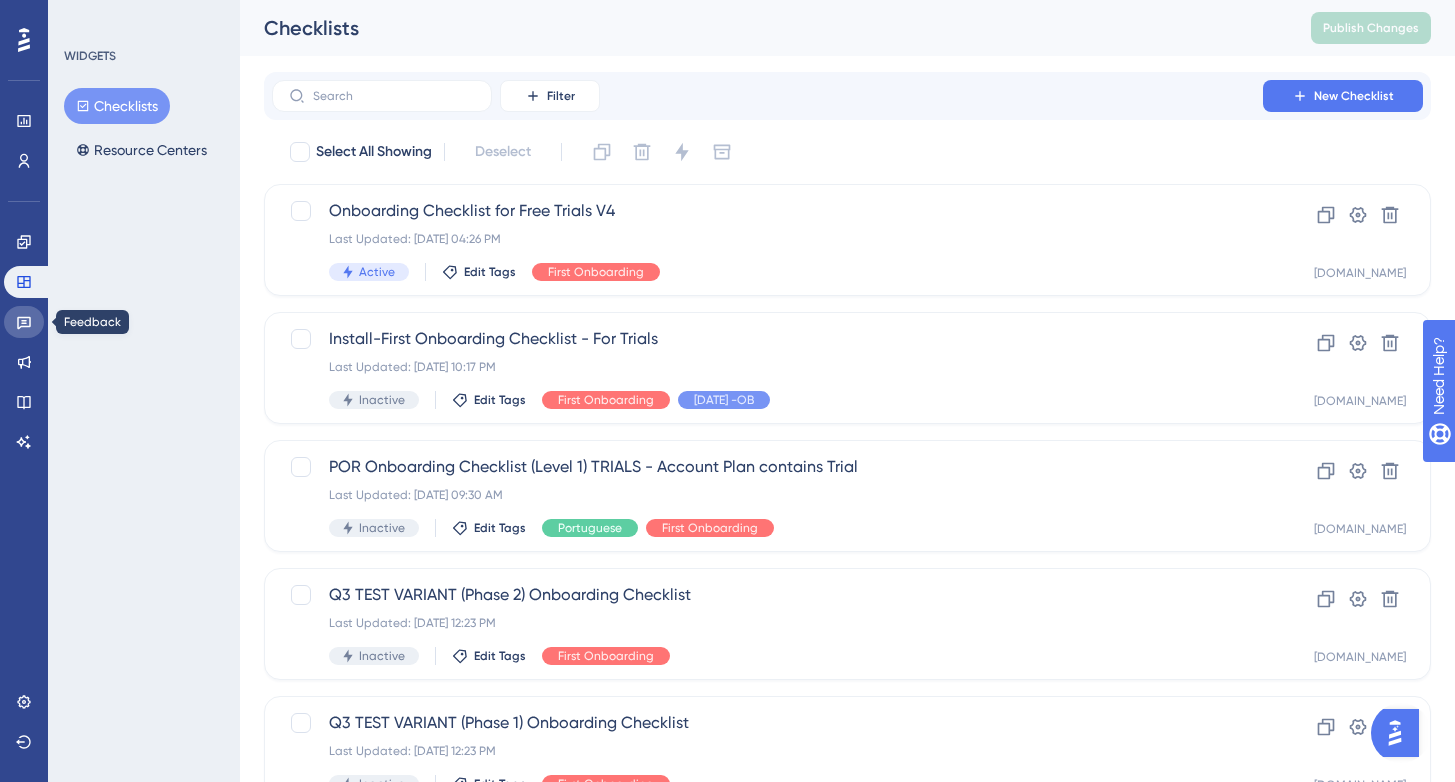click at bounding box center (24, 322) 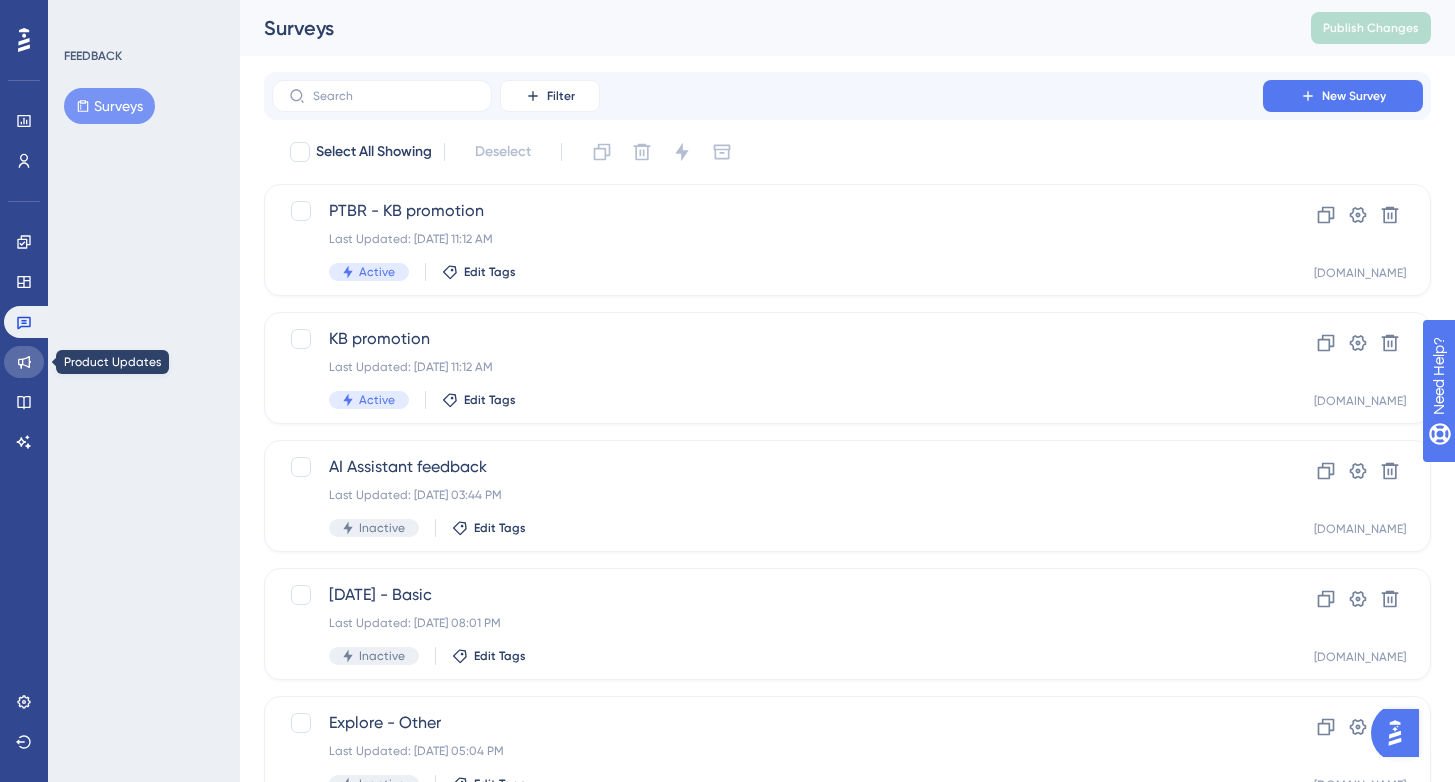 click 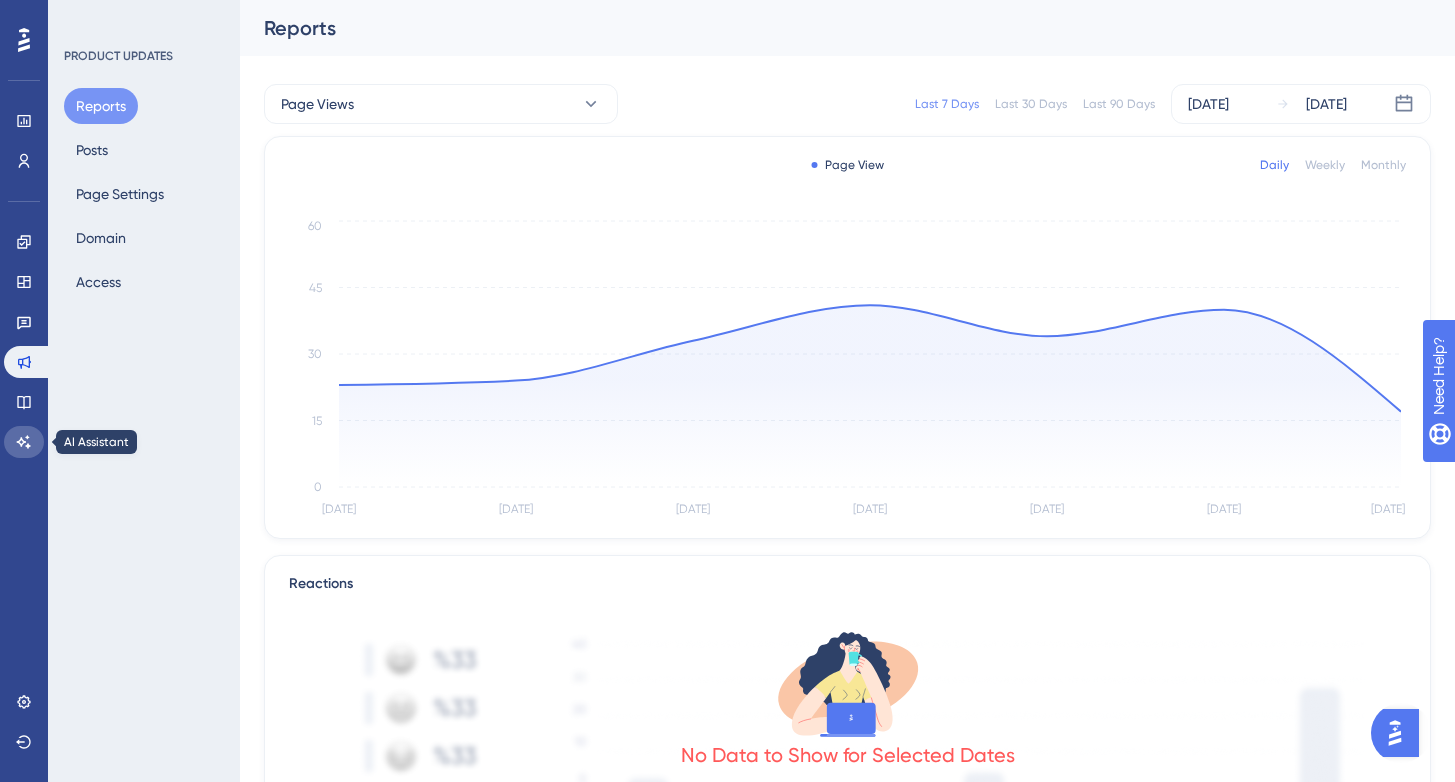 click 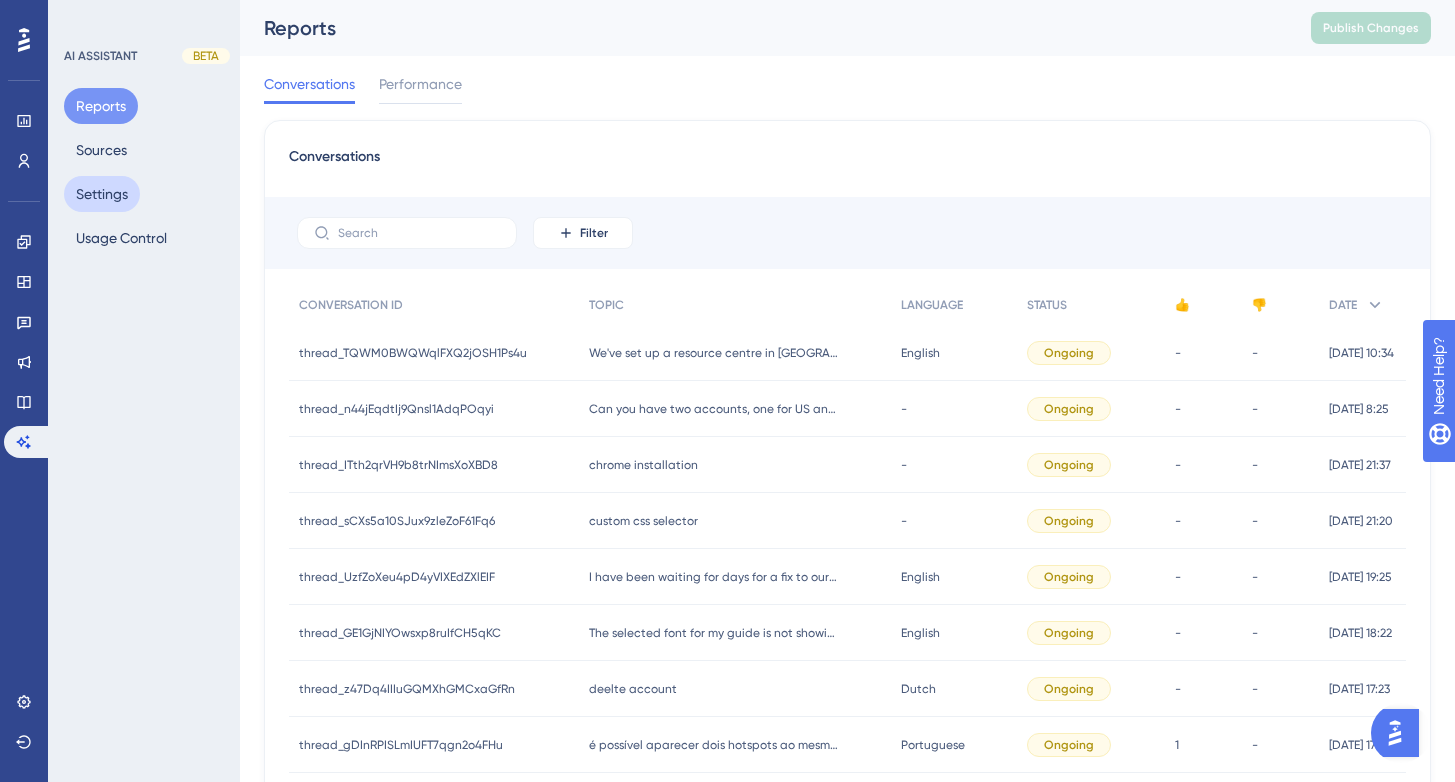 click on "Settings" at bounding box center (102, 194) 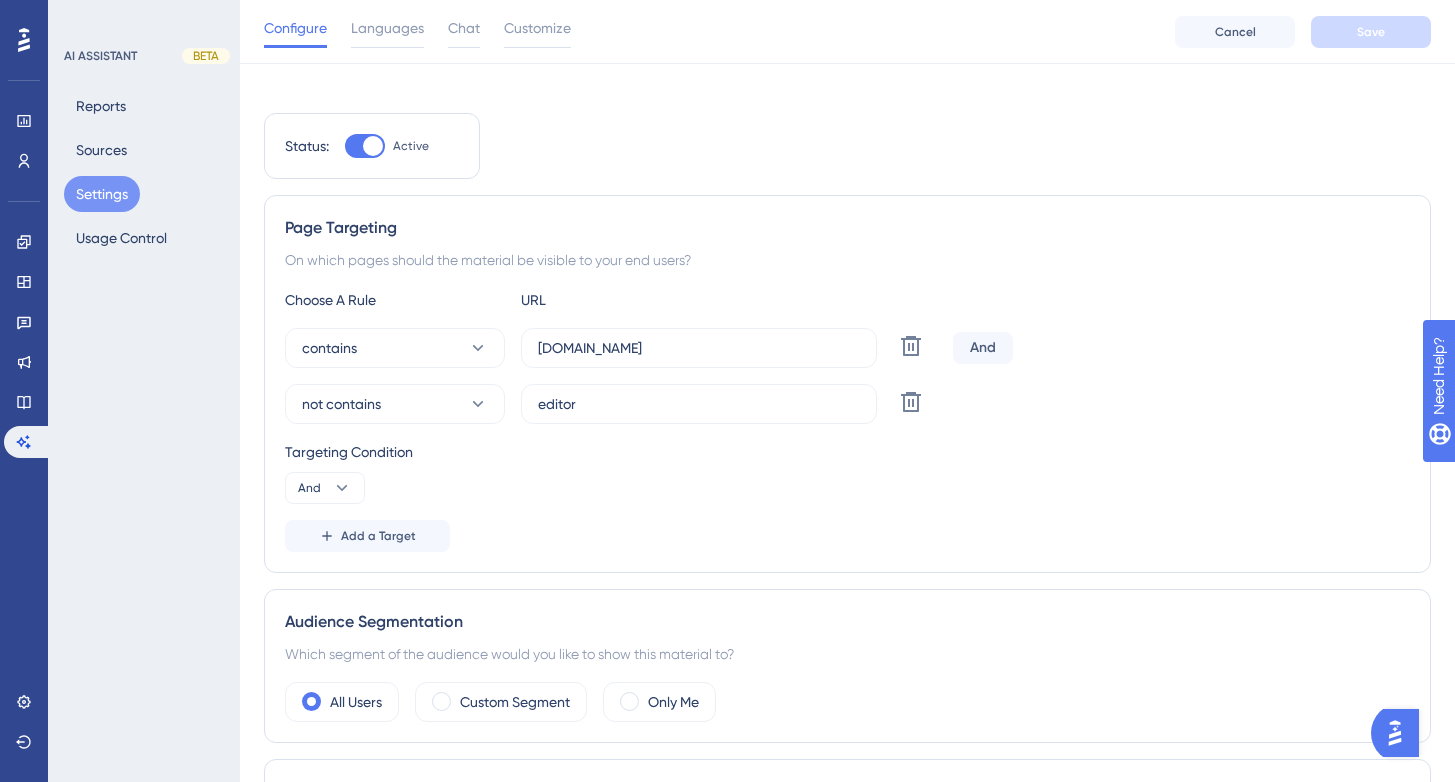 scroll, scrollTop: 0, scrollLeft: 0, axis: both 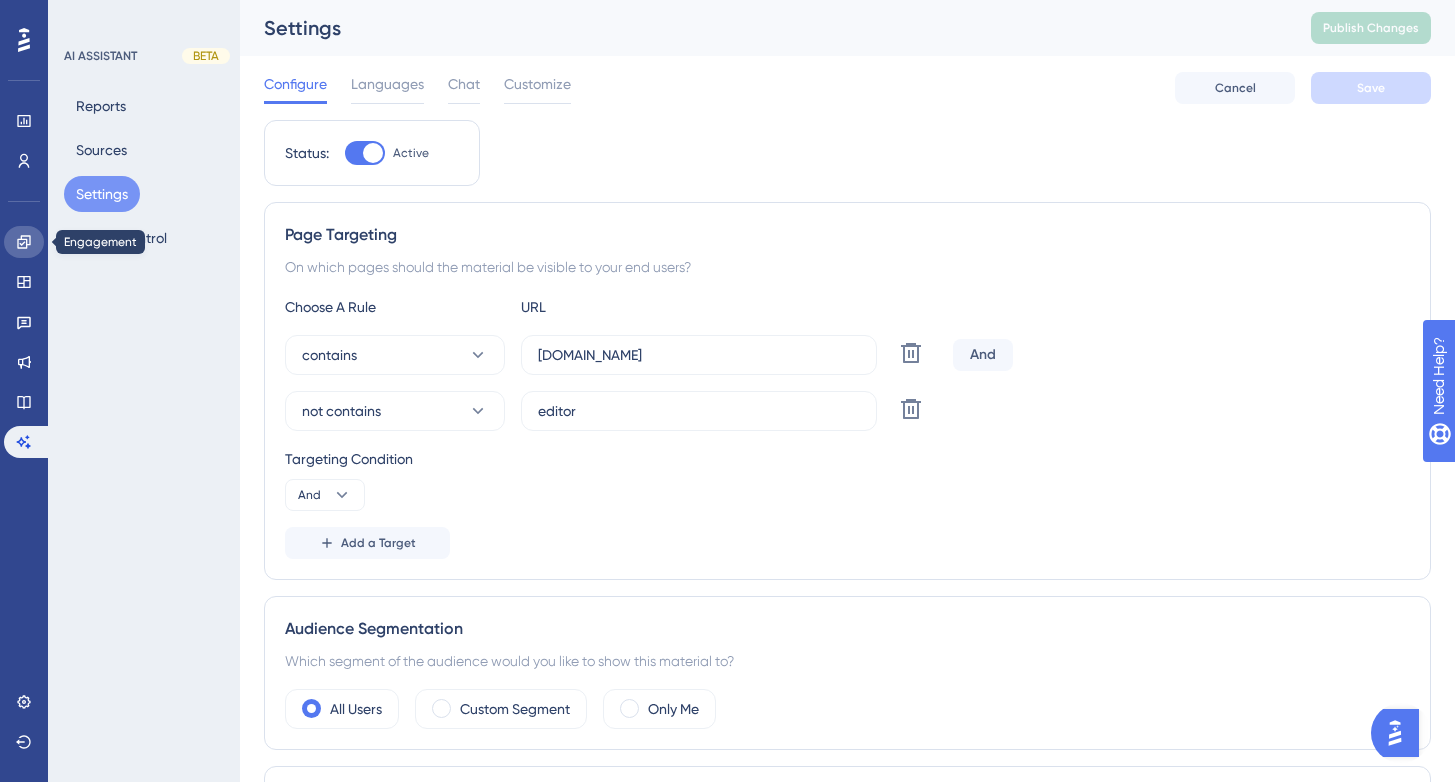 click 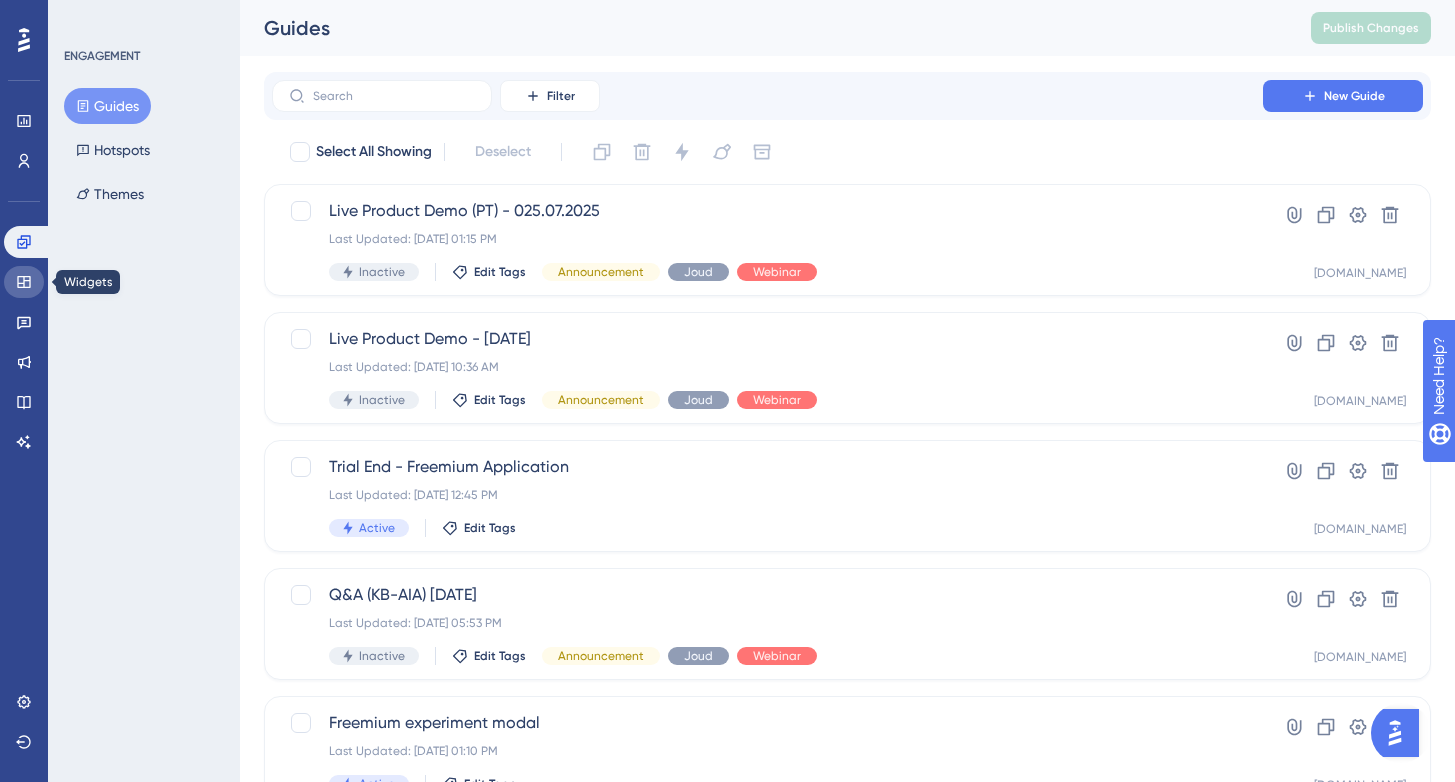 click at bounding box center (24, 282) 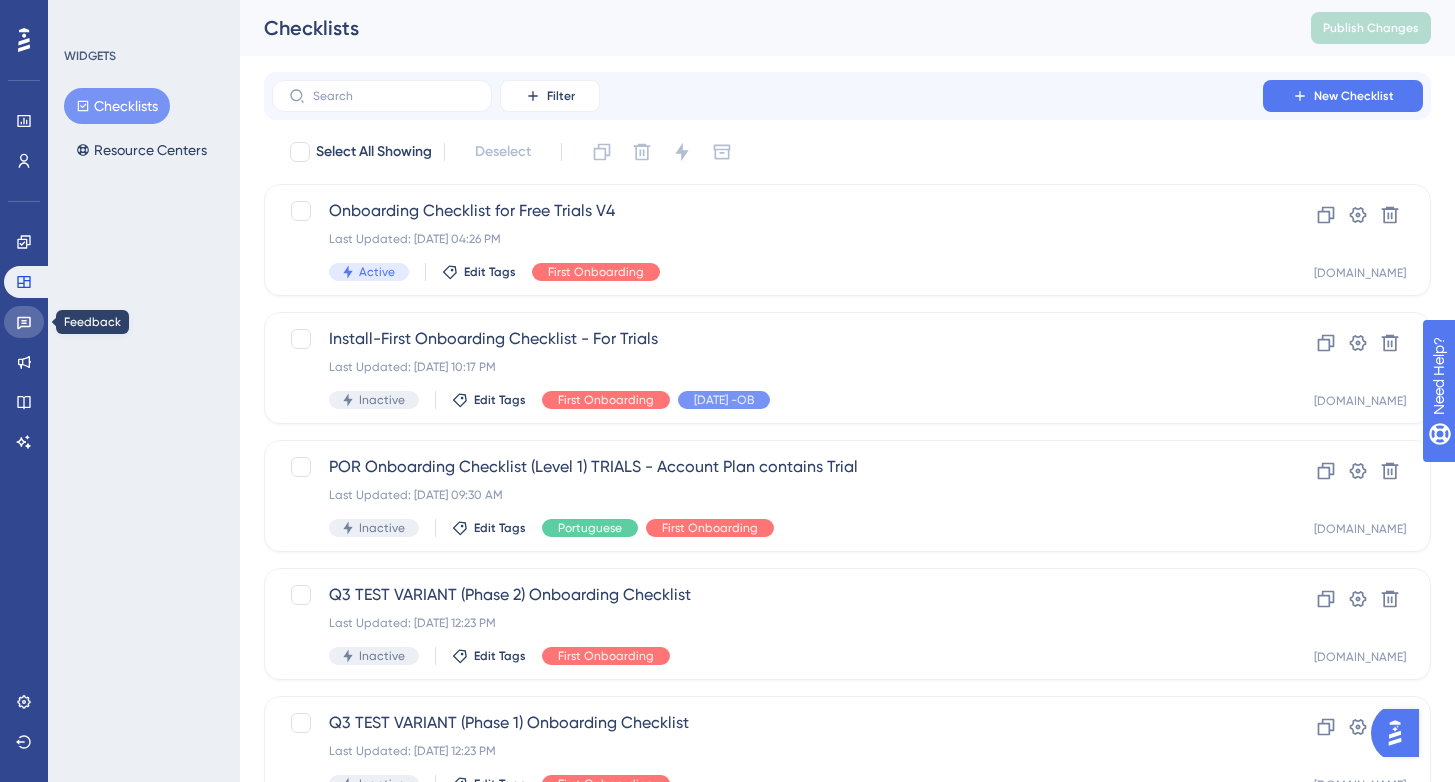 click 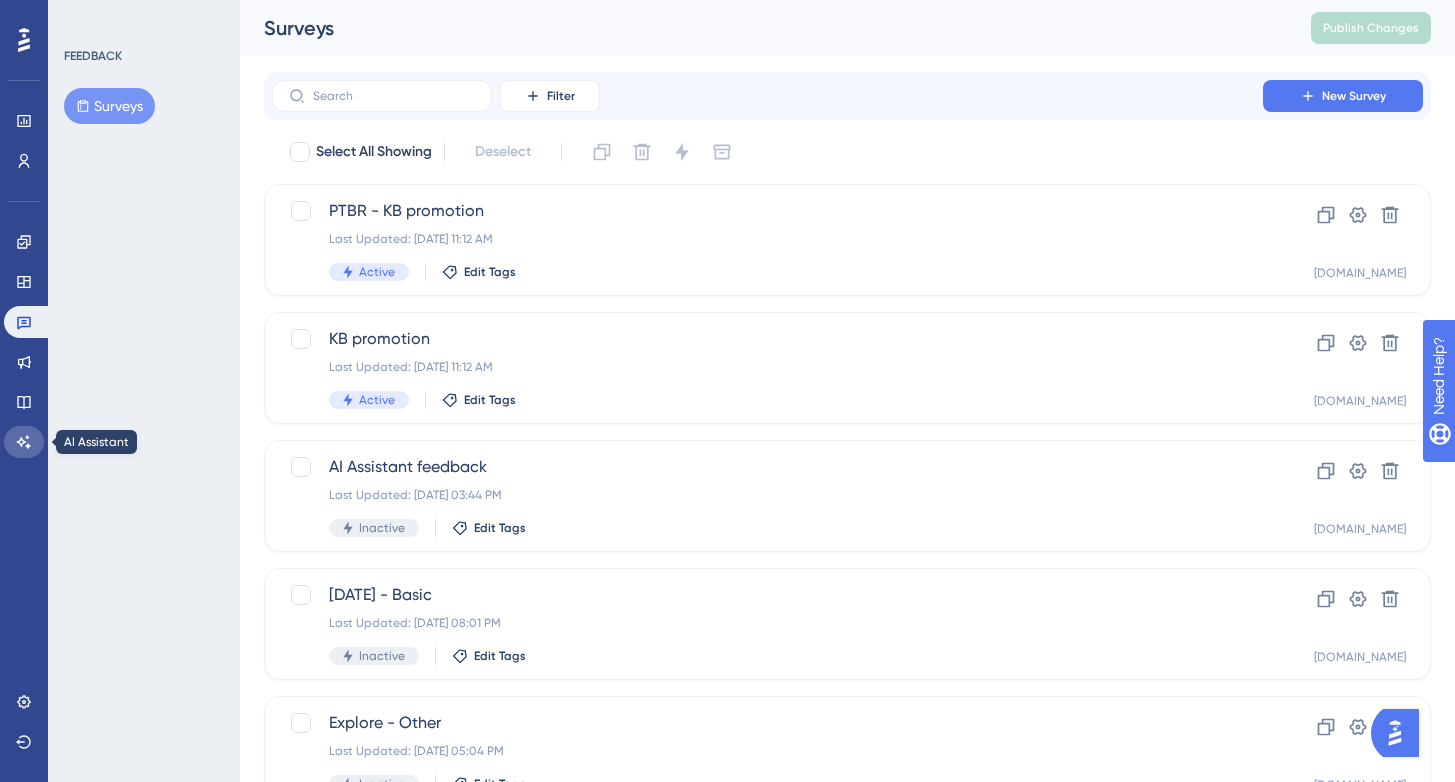 click 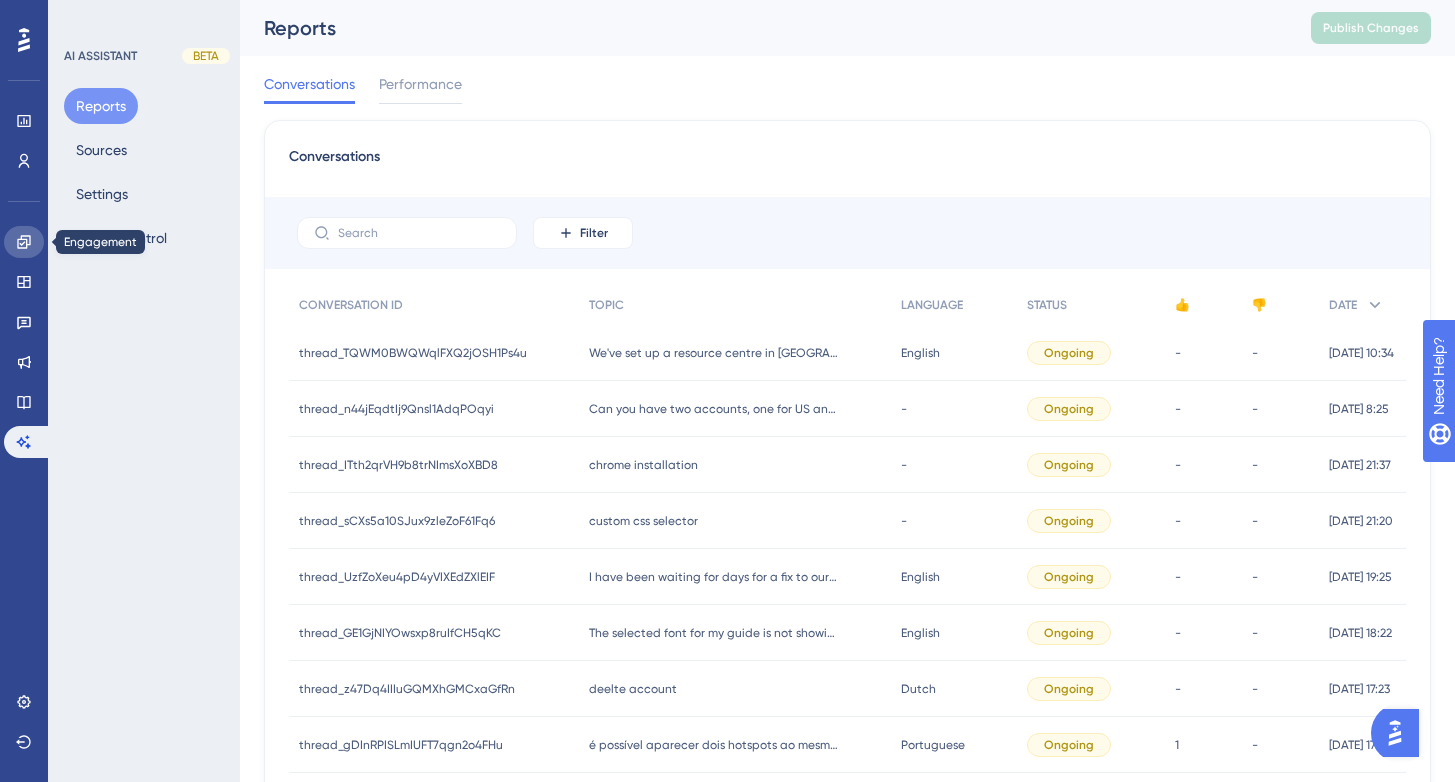 click at bounding box center (24, 242) 